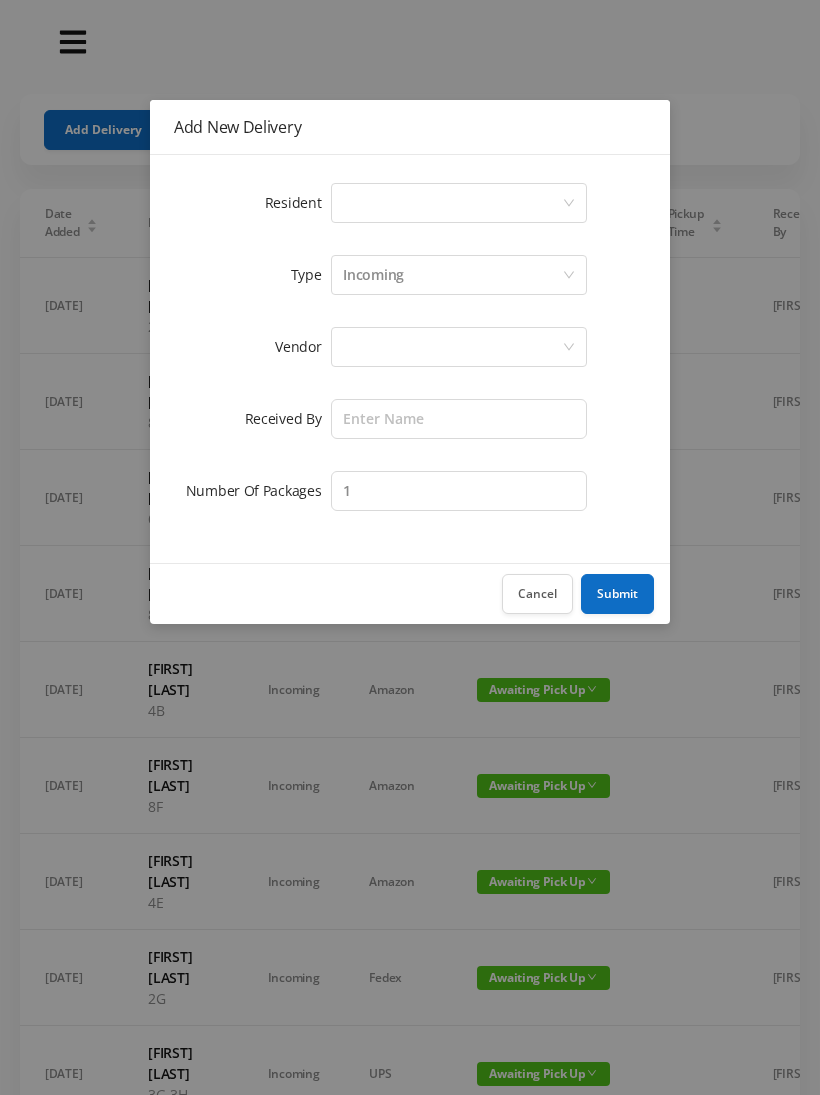 scroll, scrollTop: 0, scrollLeft: 0, axis: both 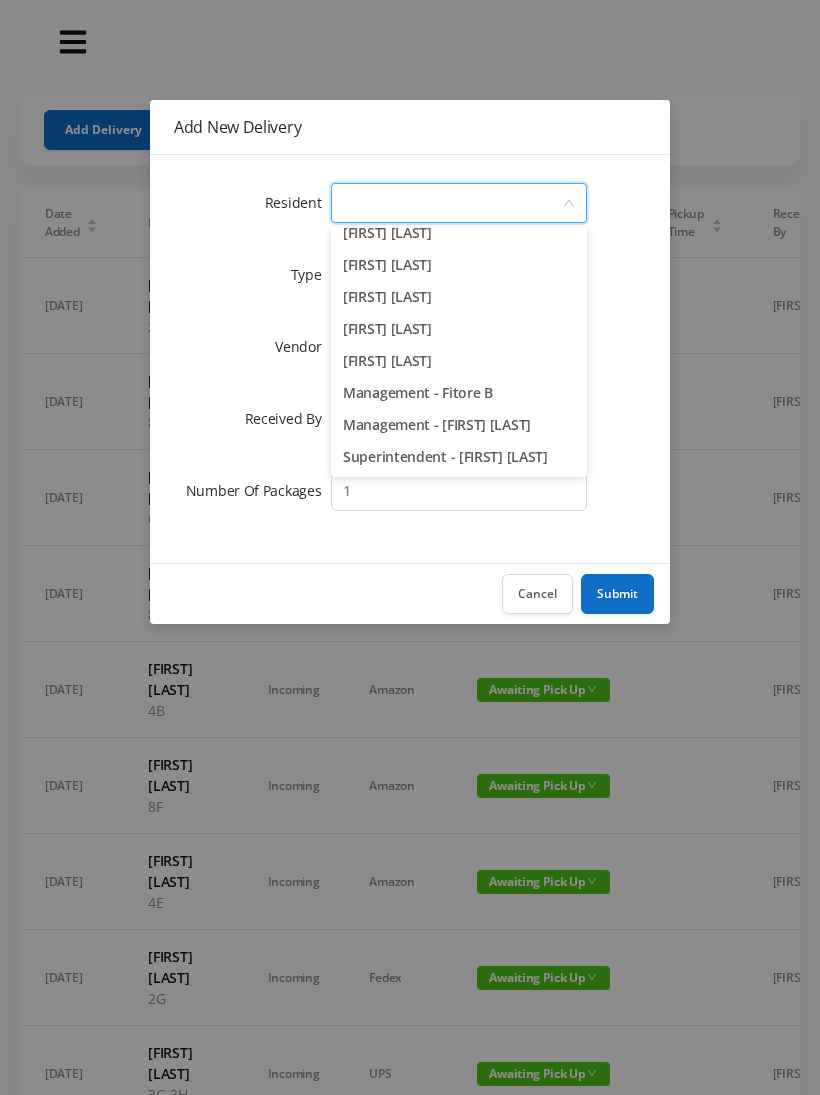 click on "Superintendent - [FIRST] [LAST]" at bounding box center (459, 457) 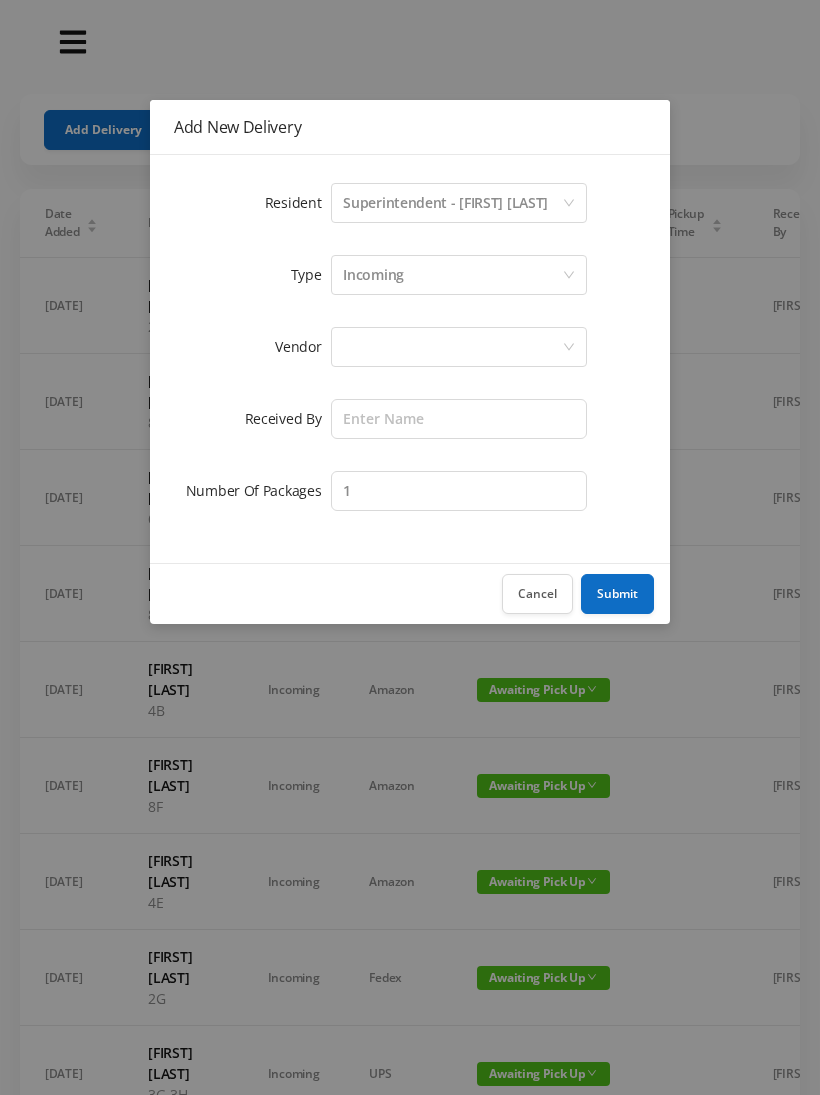 click on "Incoming" at bounding box center (452, 275) 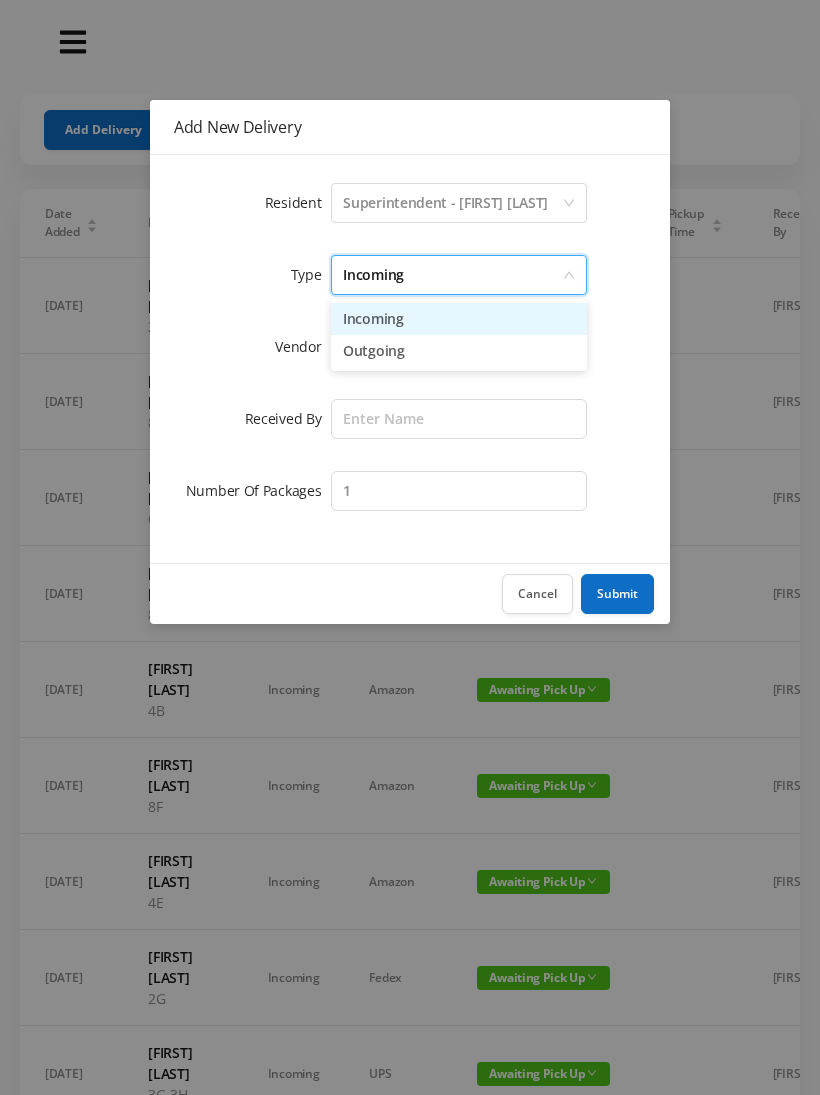 click on "Incoming" at bounding box center [459, 319] 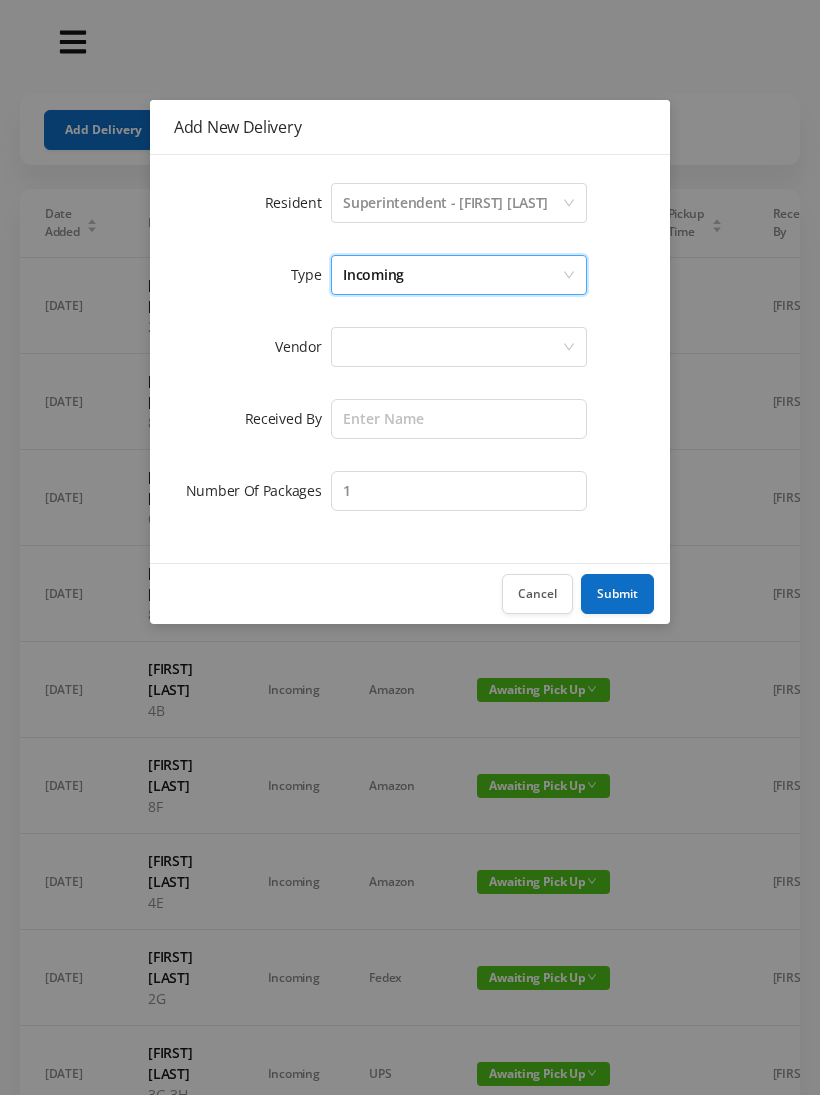 click at bounding box center (452, 347) 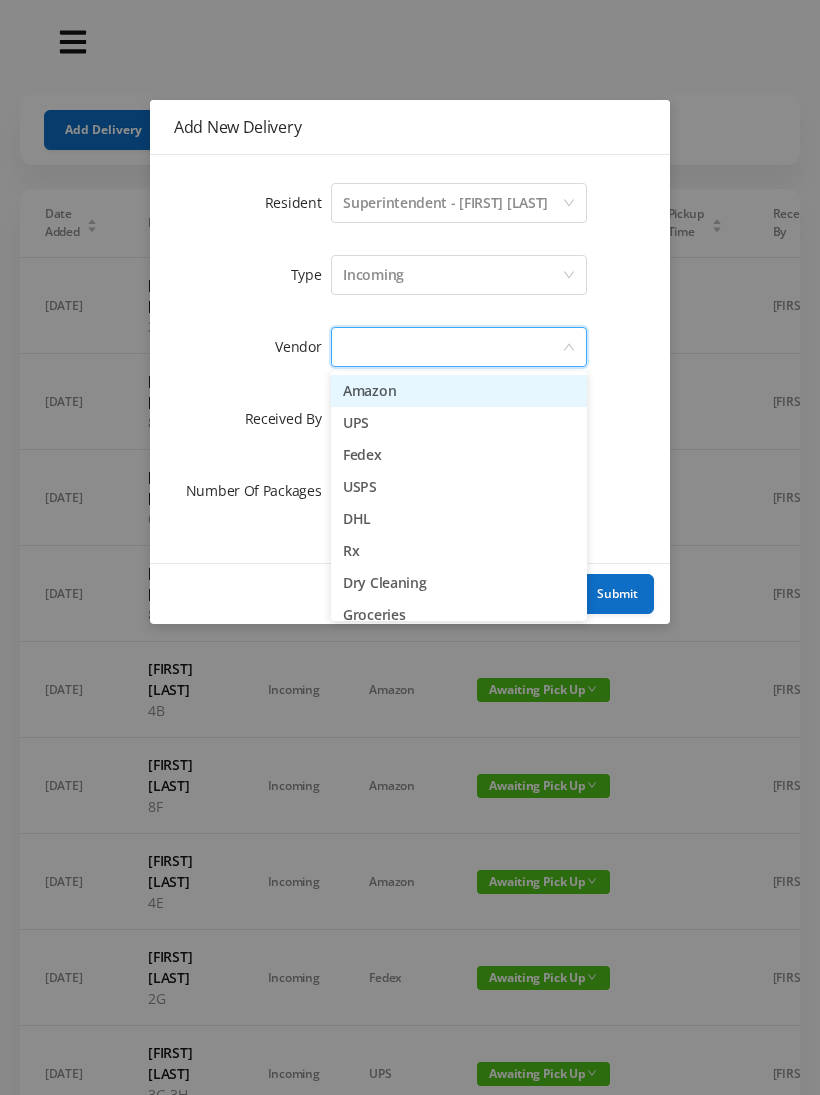 click on "USPS" at bounding box center (459, 487) 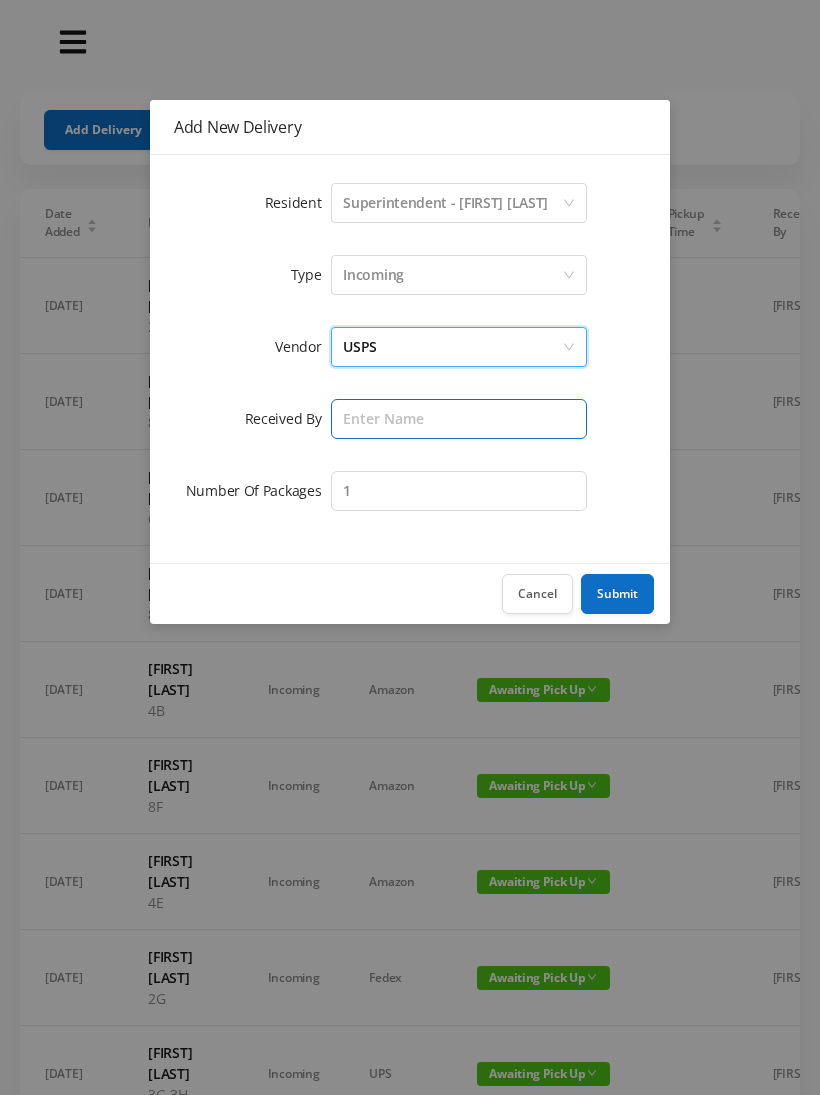click at bounding box center [459, 419] 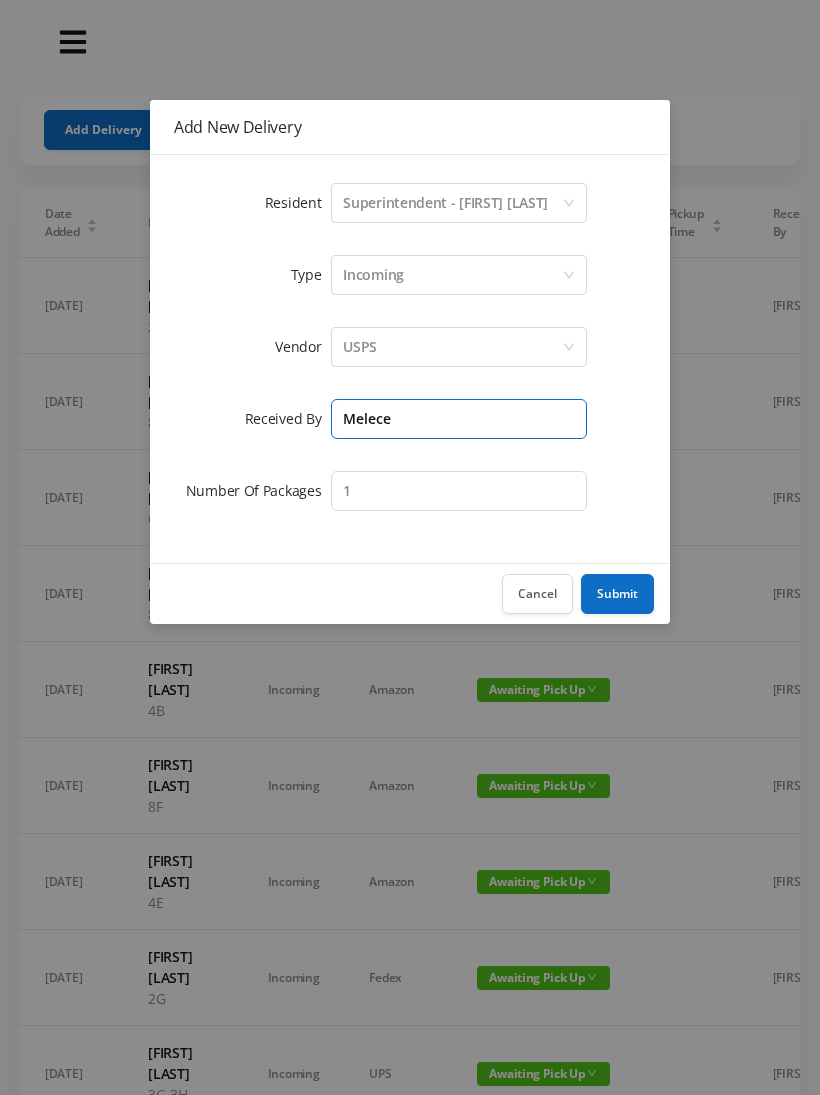 type on "Melece" 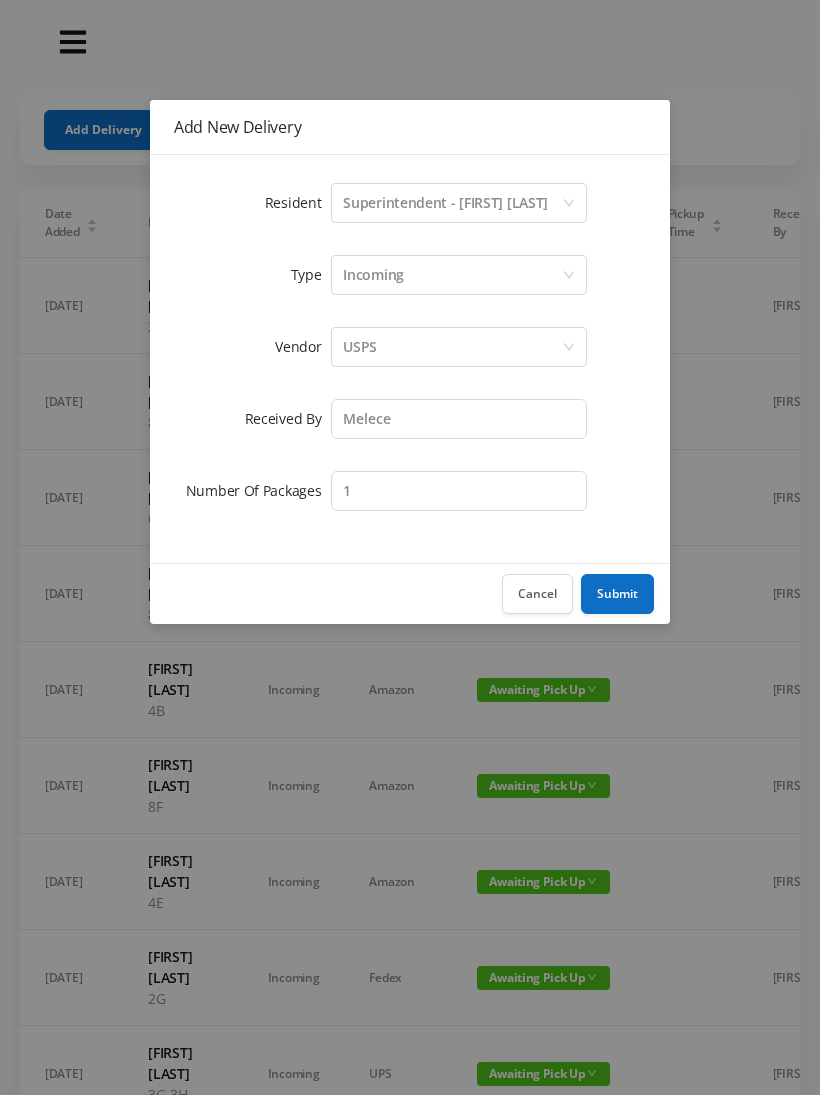 click on "Submit" at bounding box center [617, 594] 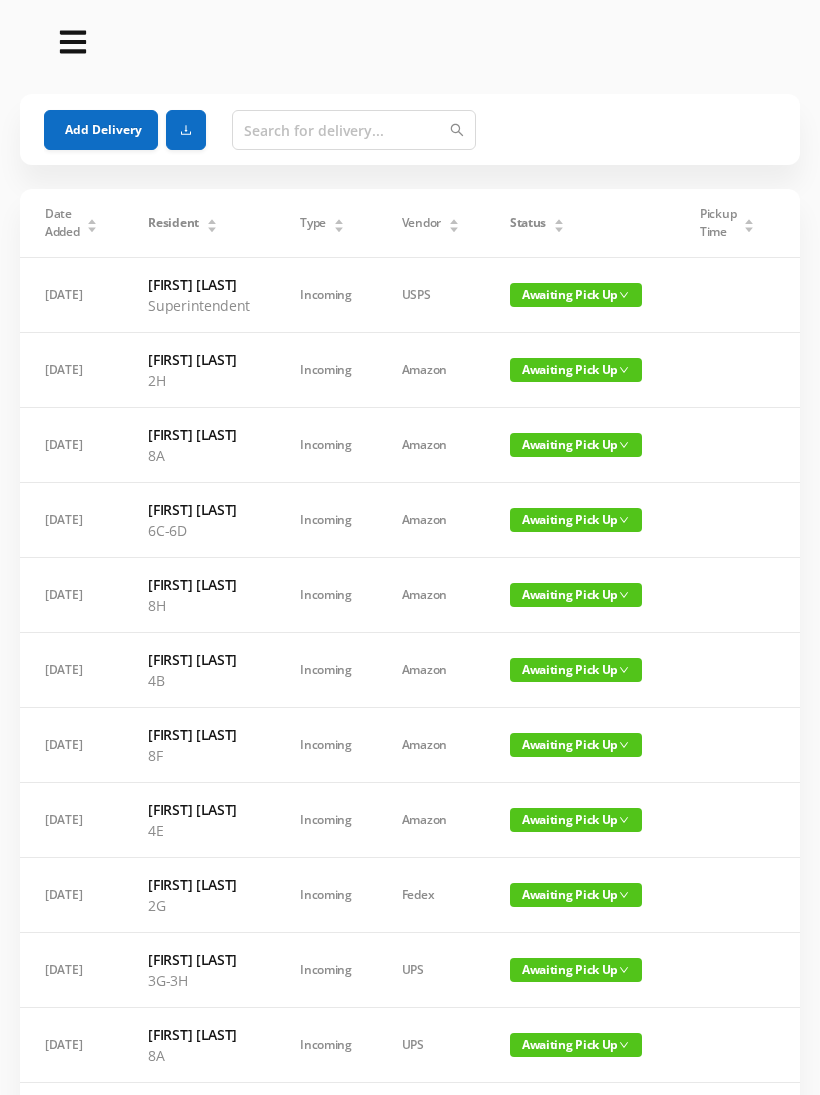 click on "Add Delivery" at bounding box center (101, 130) 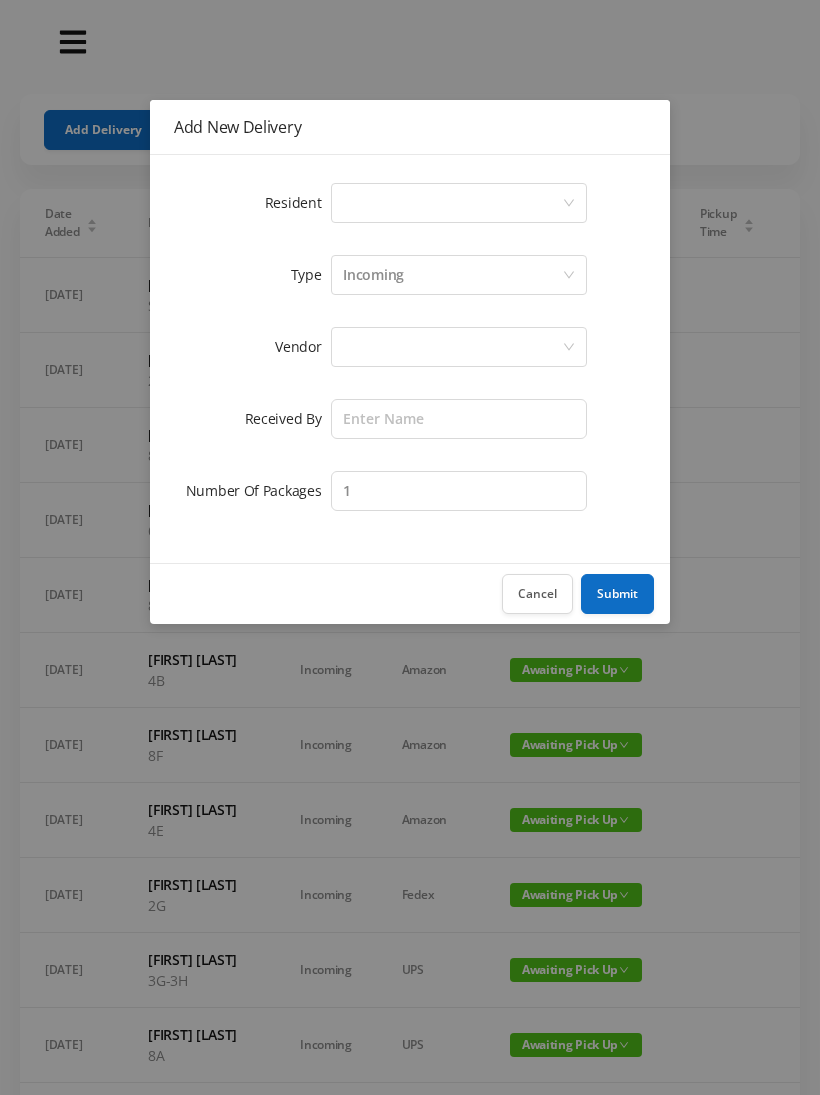 click on "Select a person" at bounding box center (452, 203) 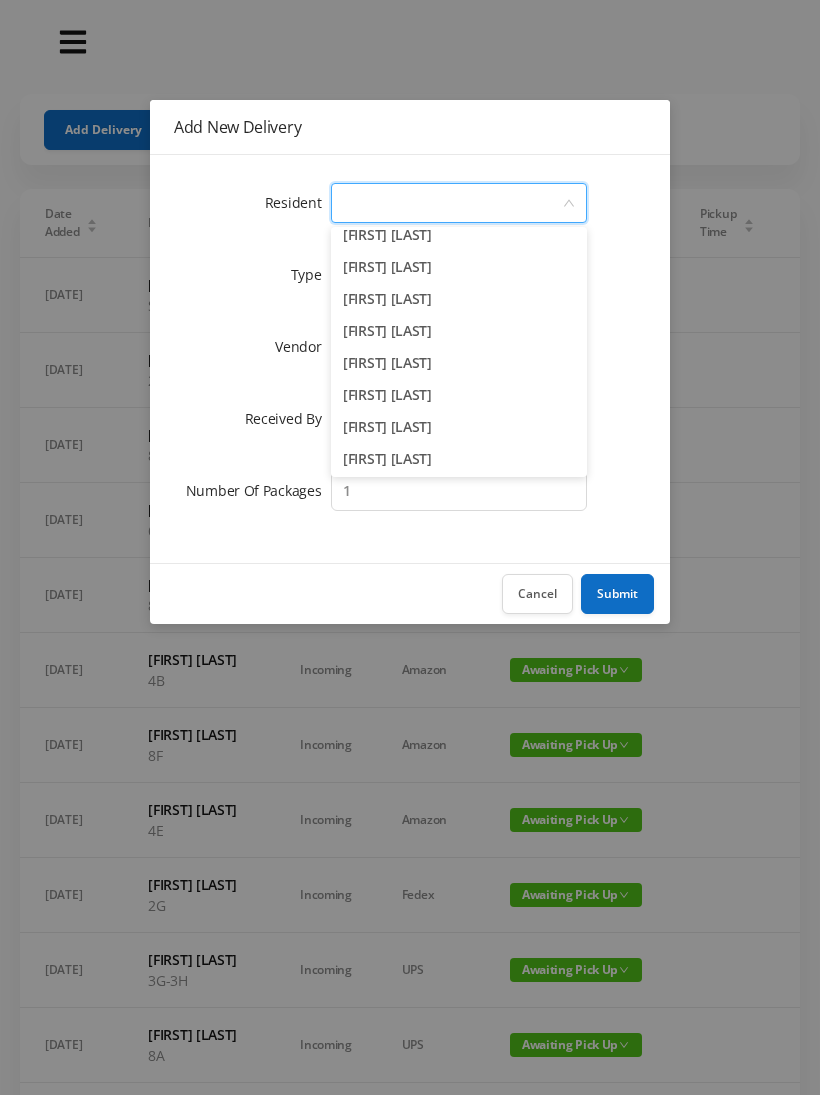 scroll, scrollTop: 943, scrollLeft: 0, axis: vertical 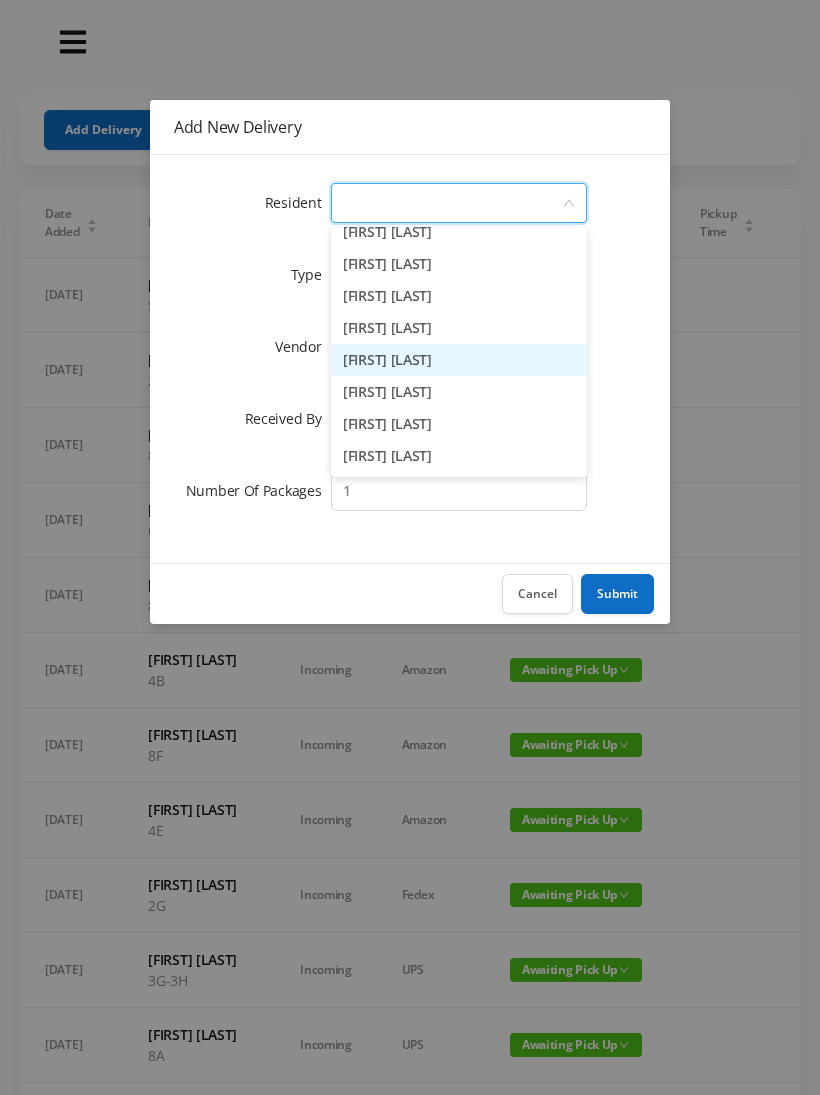 click on "[FIRST] [LAST]" at bounding box center (459, 360) 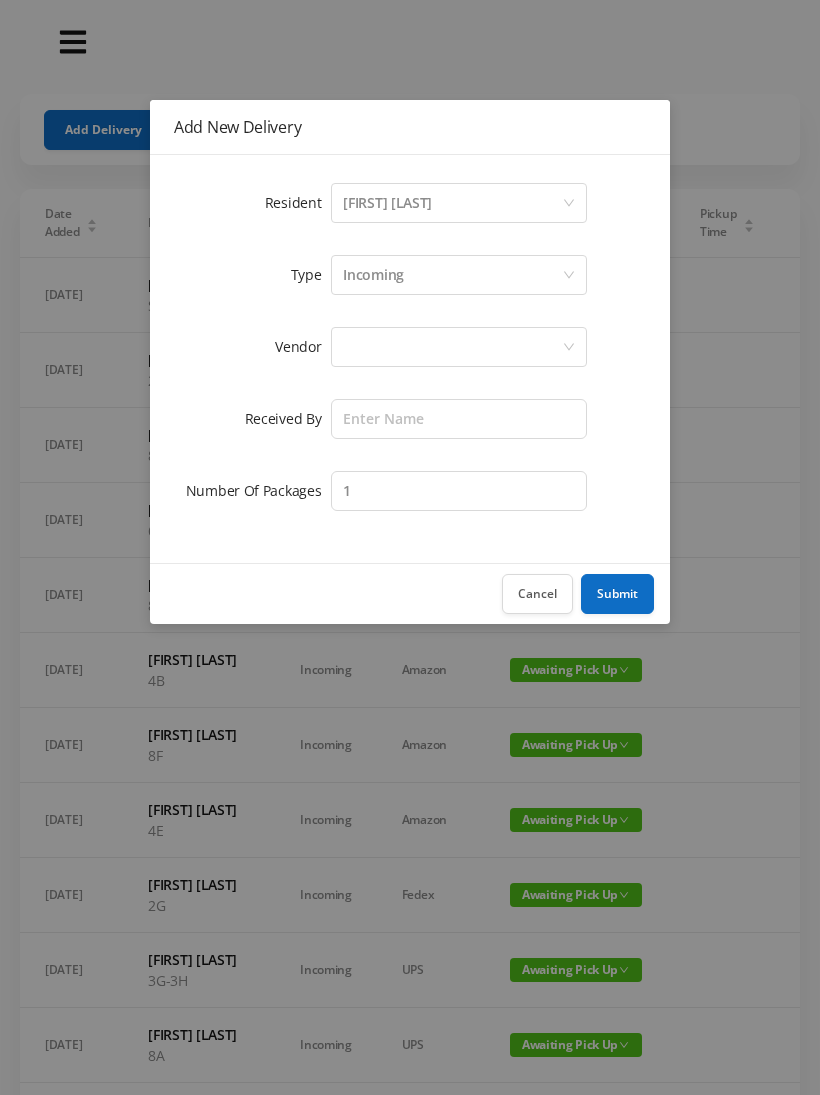 click on "Incoming" at bounding box center (452, 275) 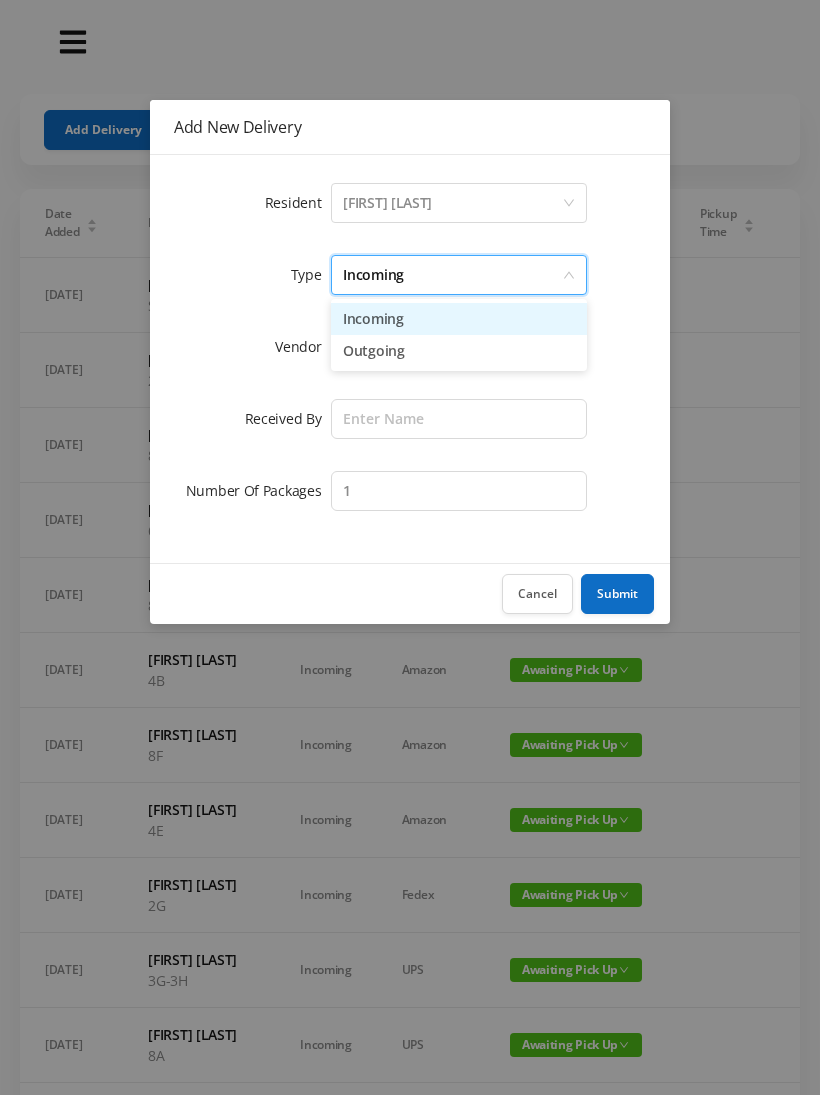 click on "Incoming" at bounding box center [459, 319] 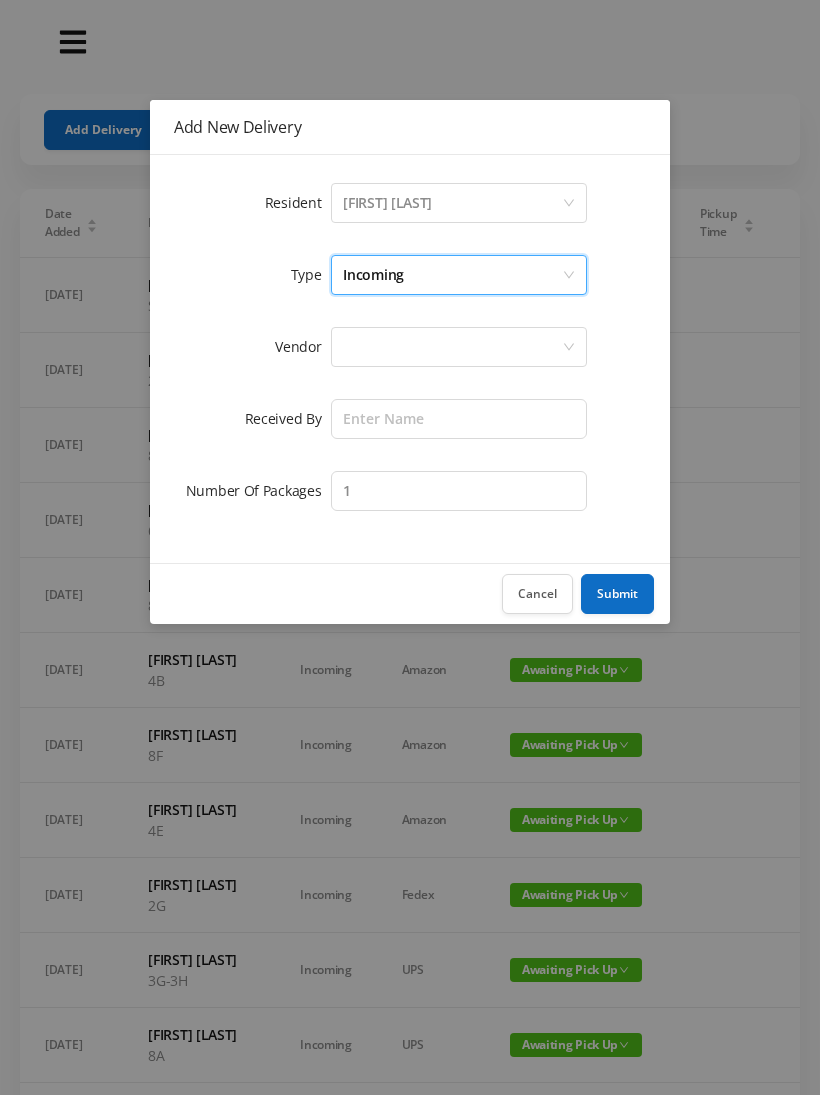 click at bounding box center [452, 347] 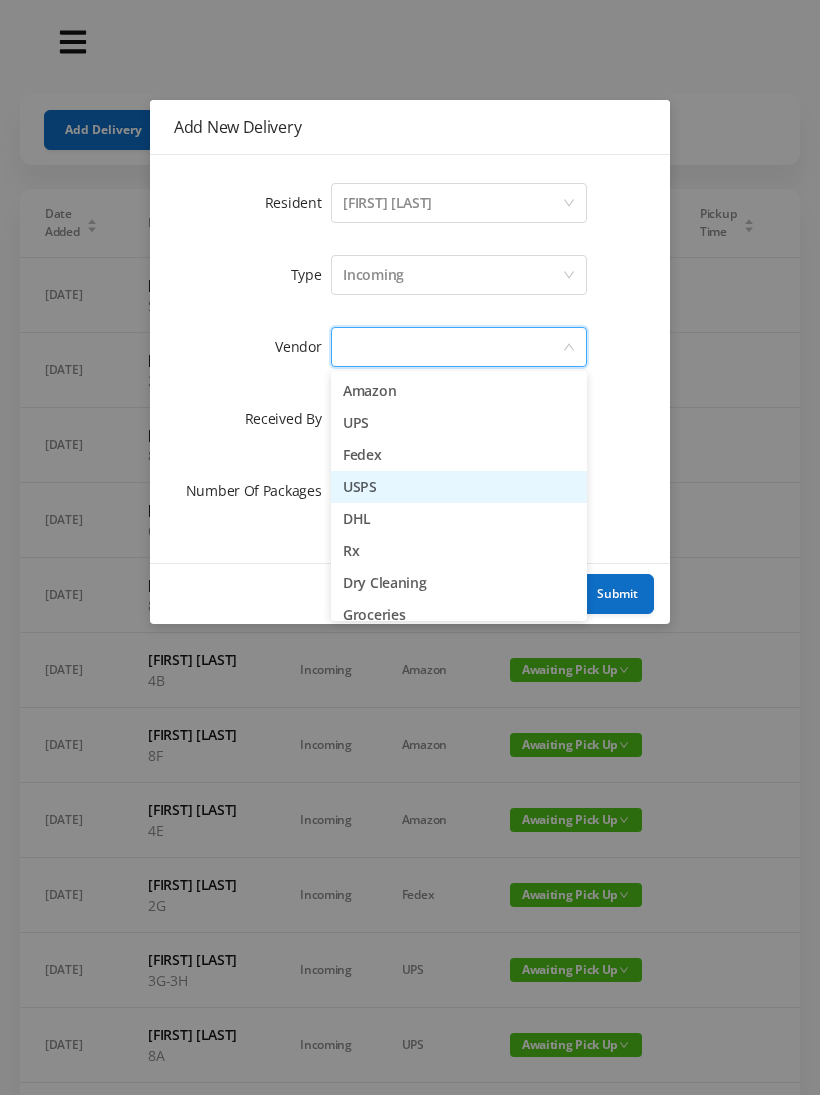 click on "USPS" at bounding box center (459, 487) 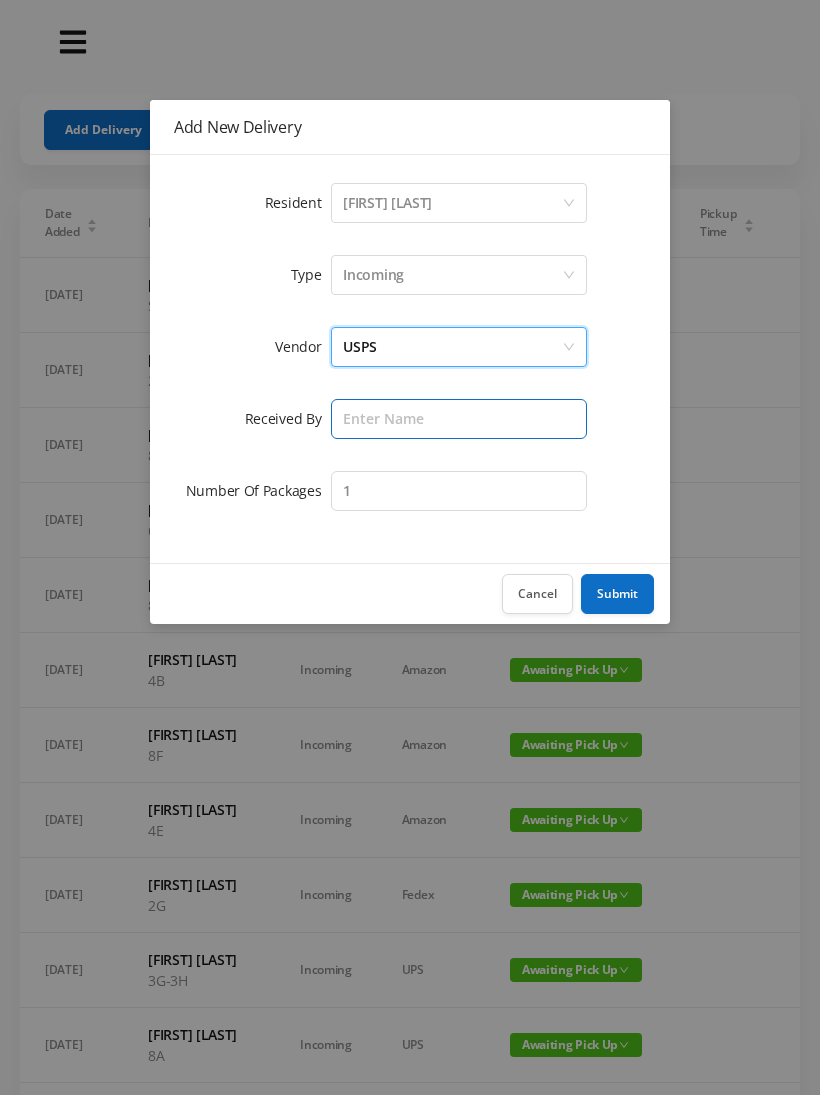 click at bounding box center (459, 419) 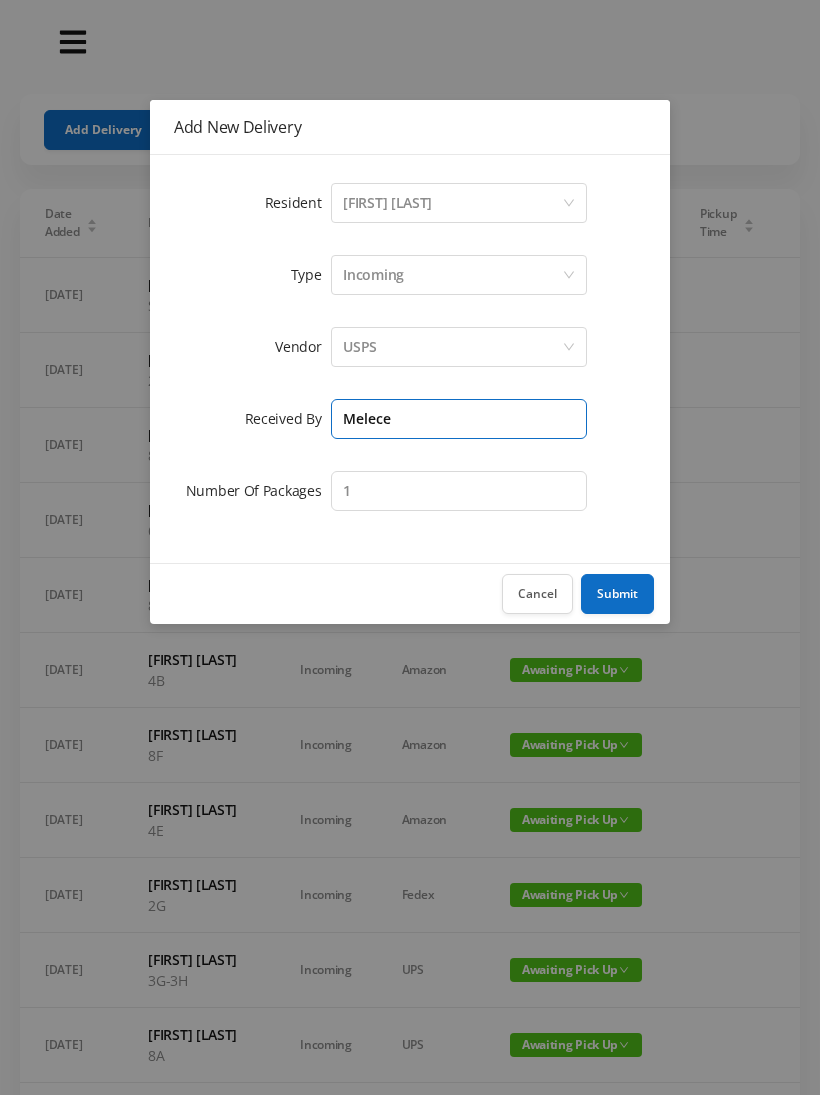 type on "Melece" 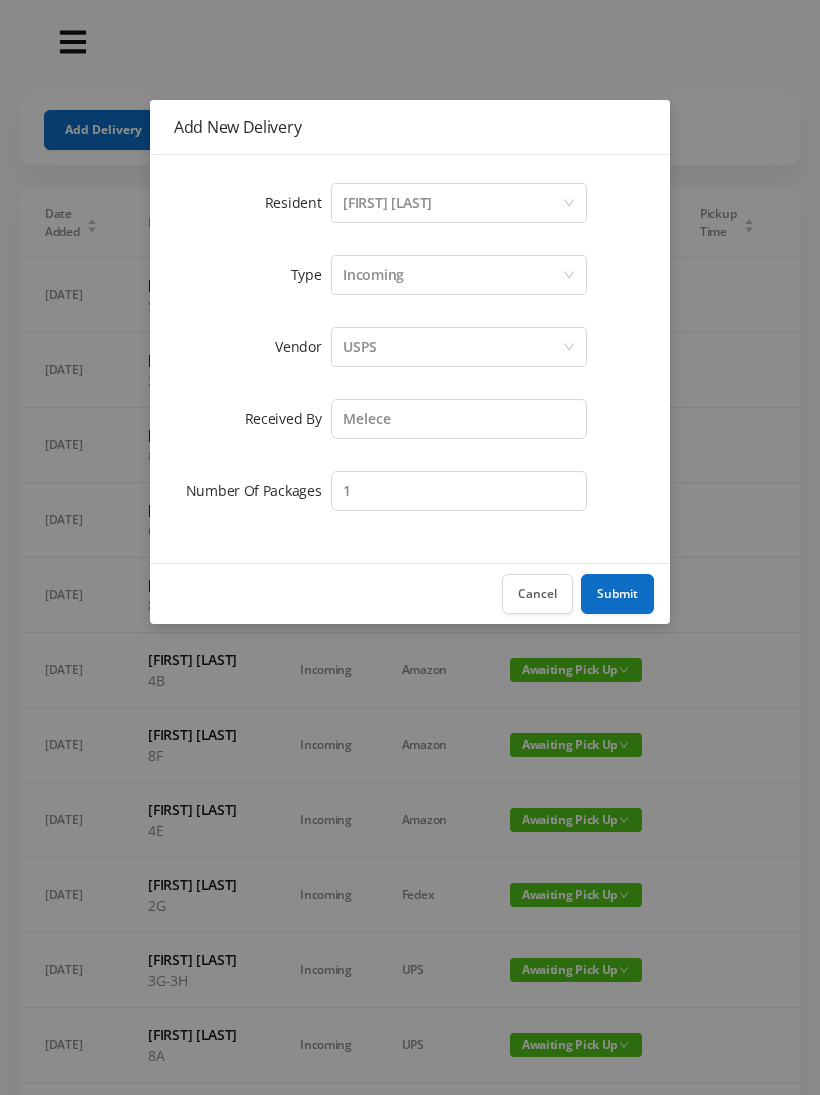 click on "Submit" at bounding box center (617, 594) 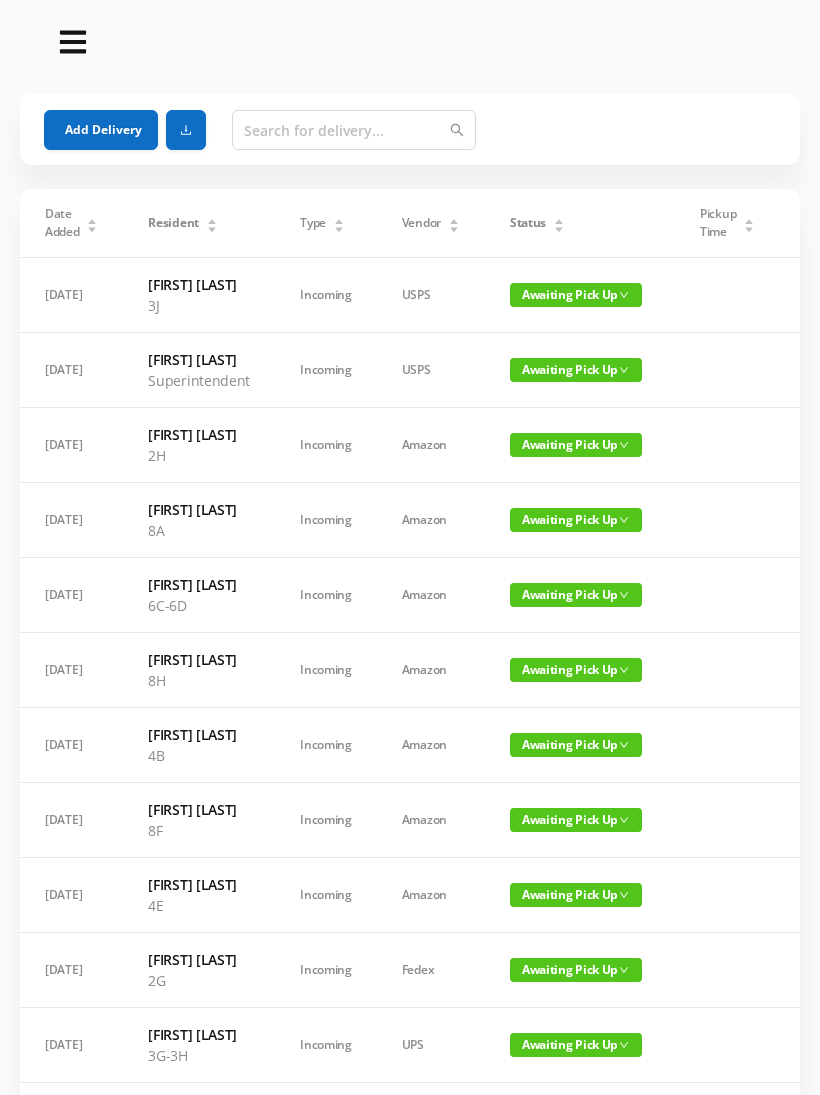 click on "Add Delivery" at bounding box center (101, 130) 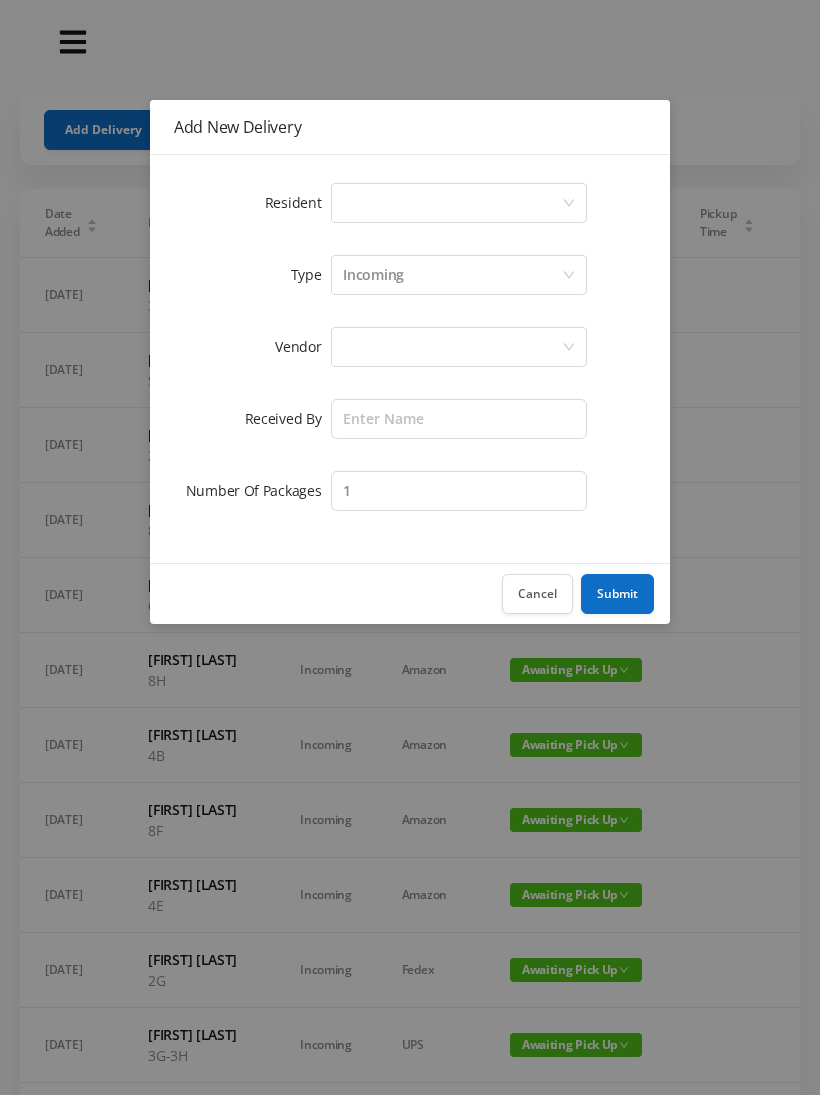 click on "Select a person" at bounding box center (452, 203) 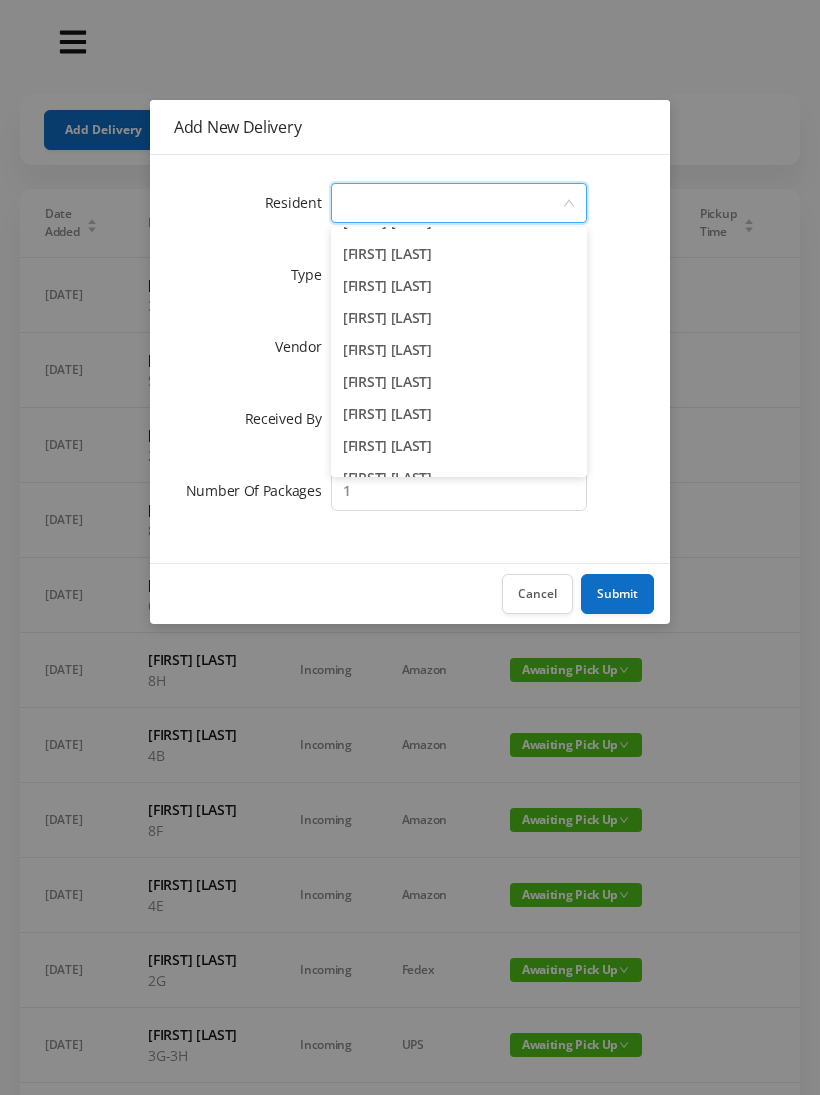 scroll, scrollTop: 1680, scrollLeft: 0, axis: vertical 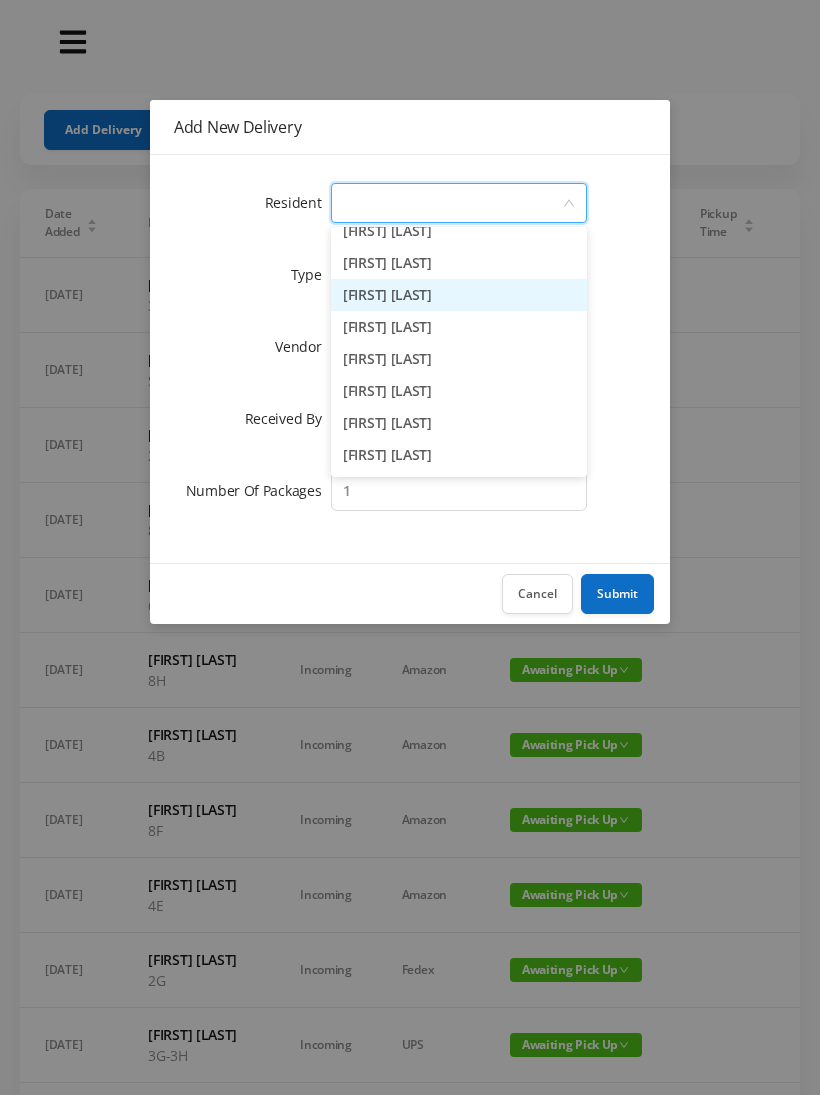 click on "[FIRST] [LAST]" at bounding box center (459, 295) 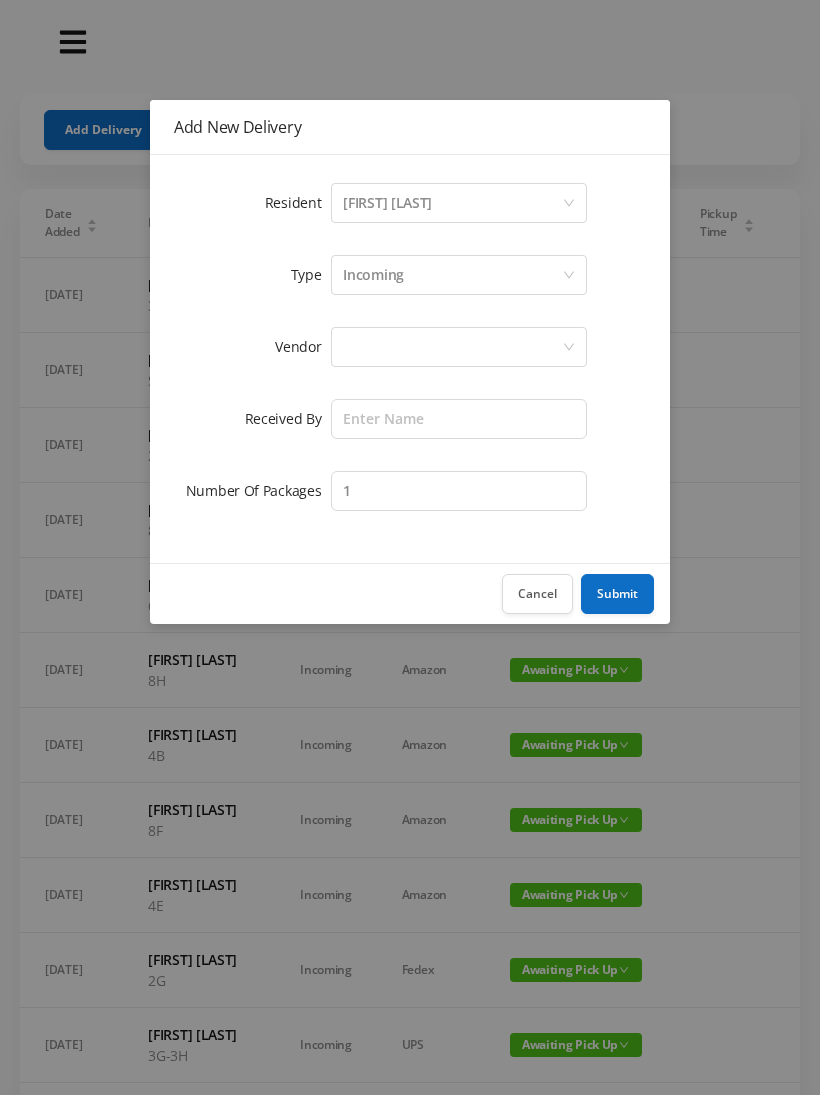click on "Incoming" at bounding box center (452, 275) 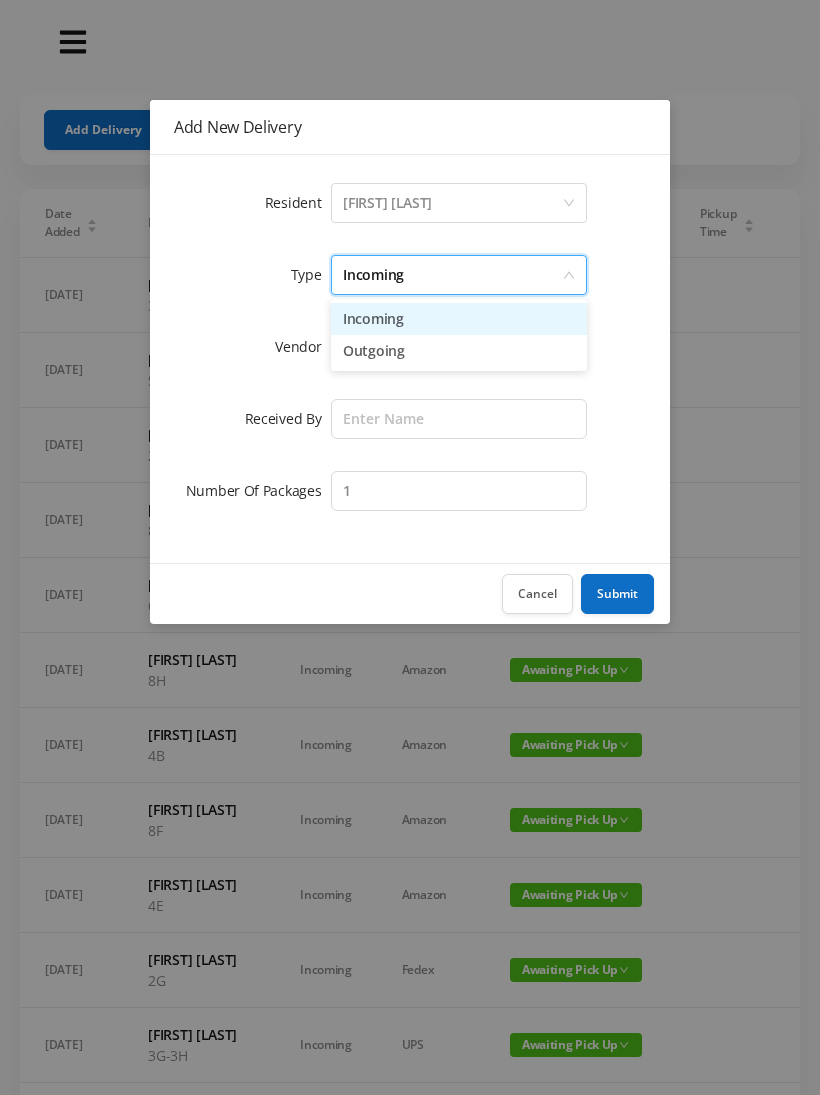 click on "Incoming" at bounding box center (459, 319) 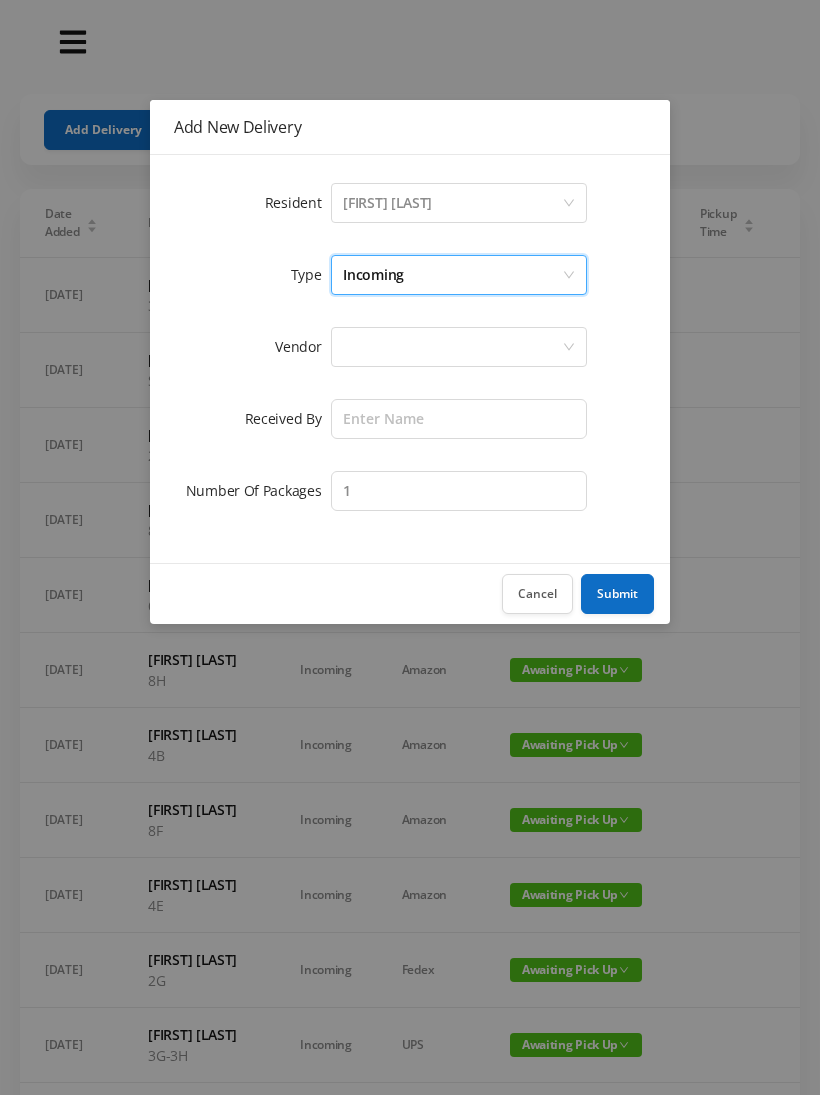 click at bounding box center (452, 347) 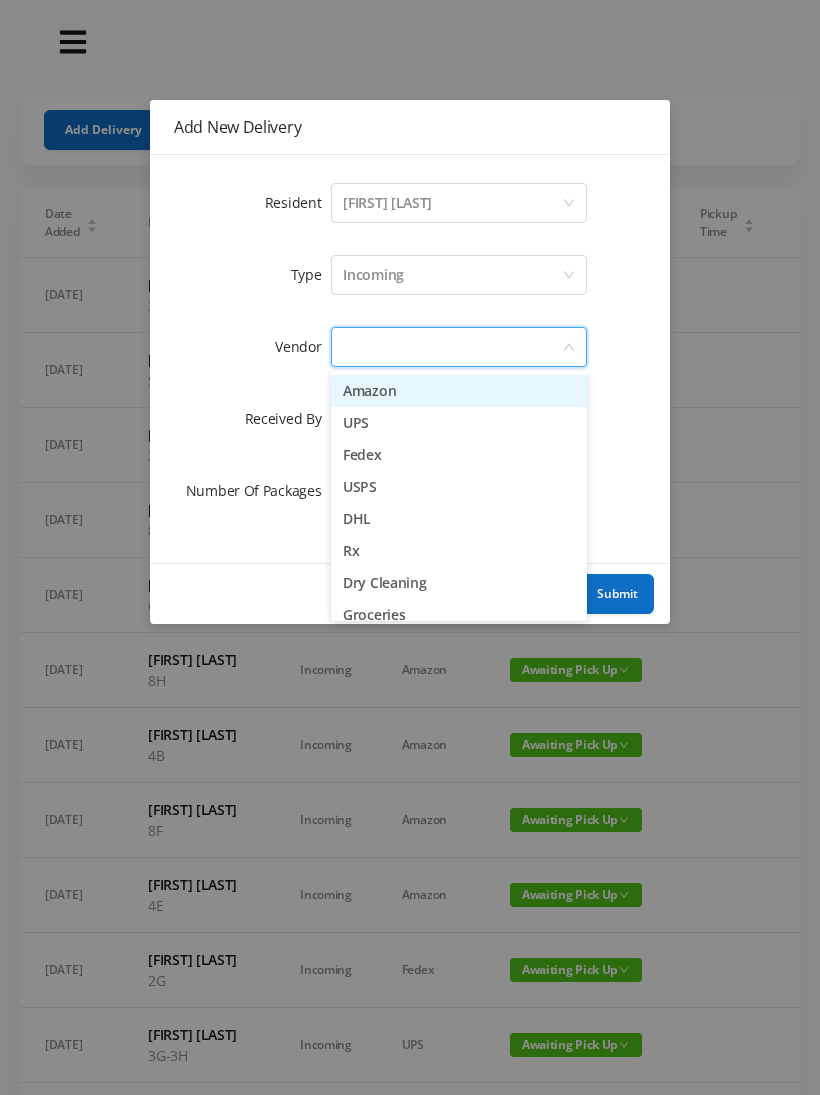 click on "USPS" at bounding box center (459, 487) 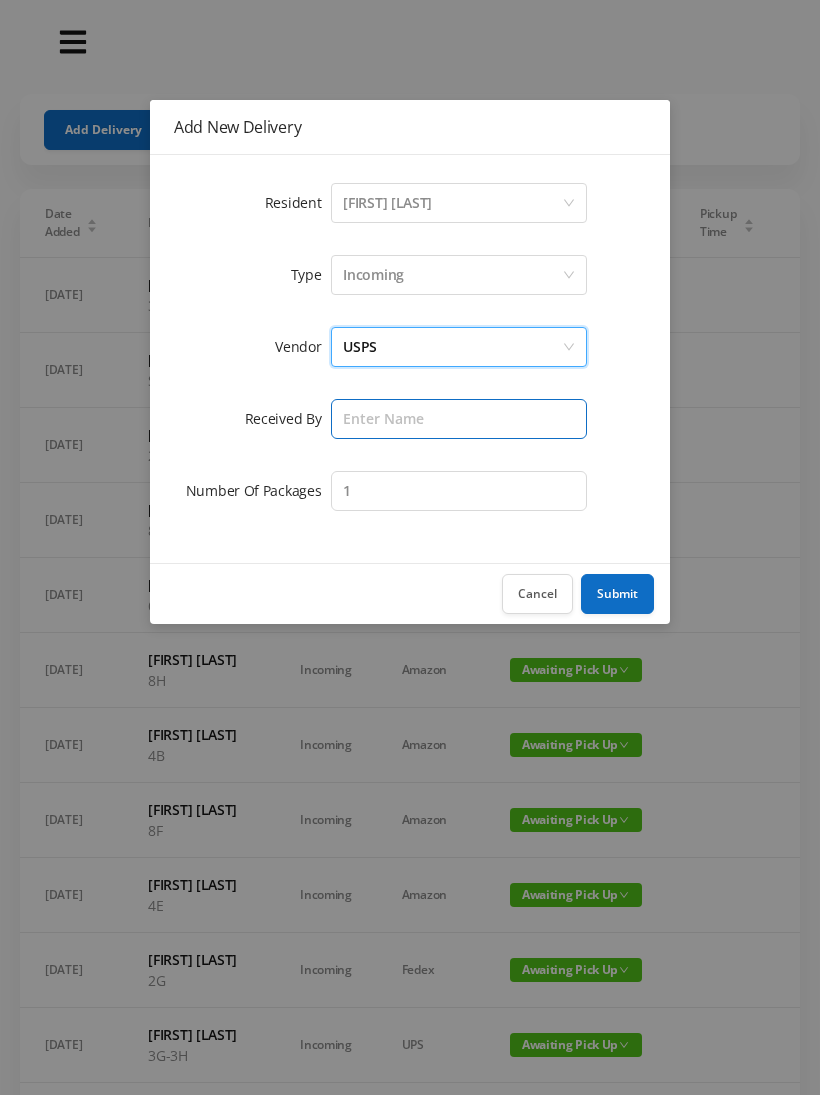 click at bounding box center (459, 419) 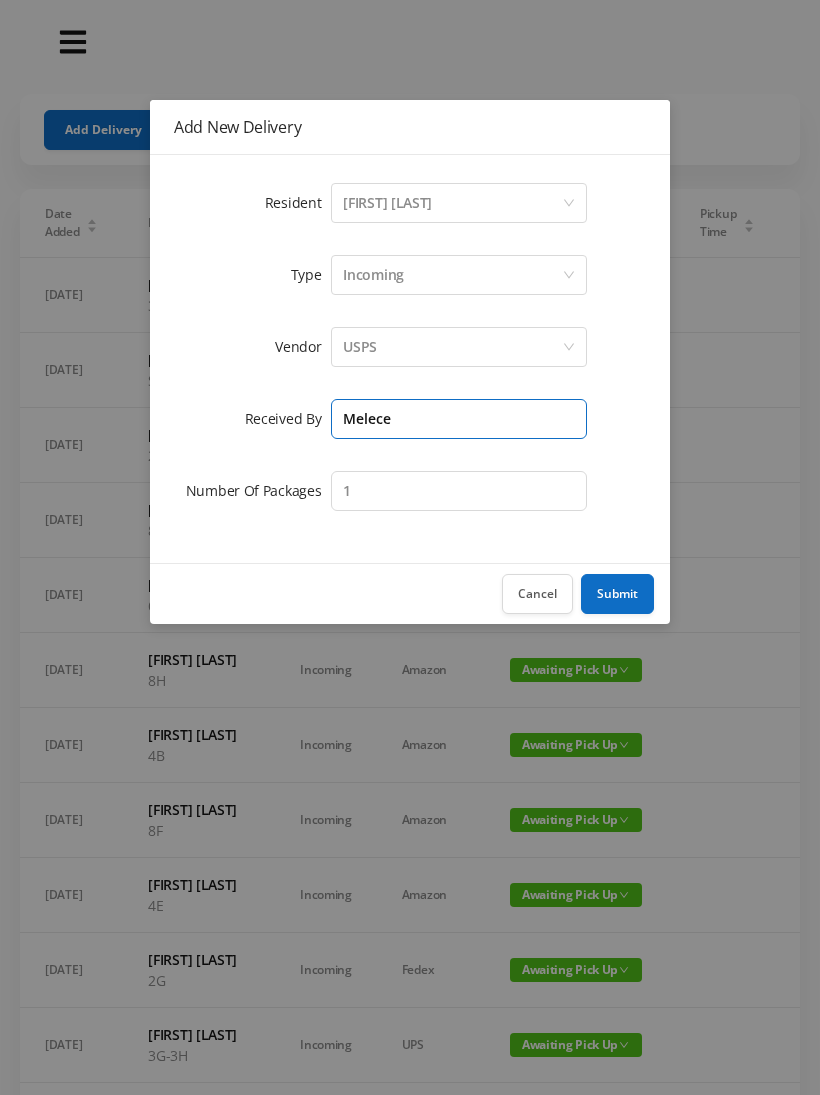 type on "Melece" 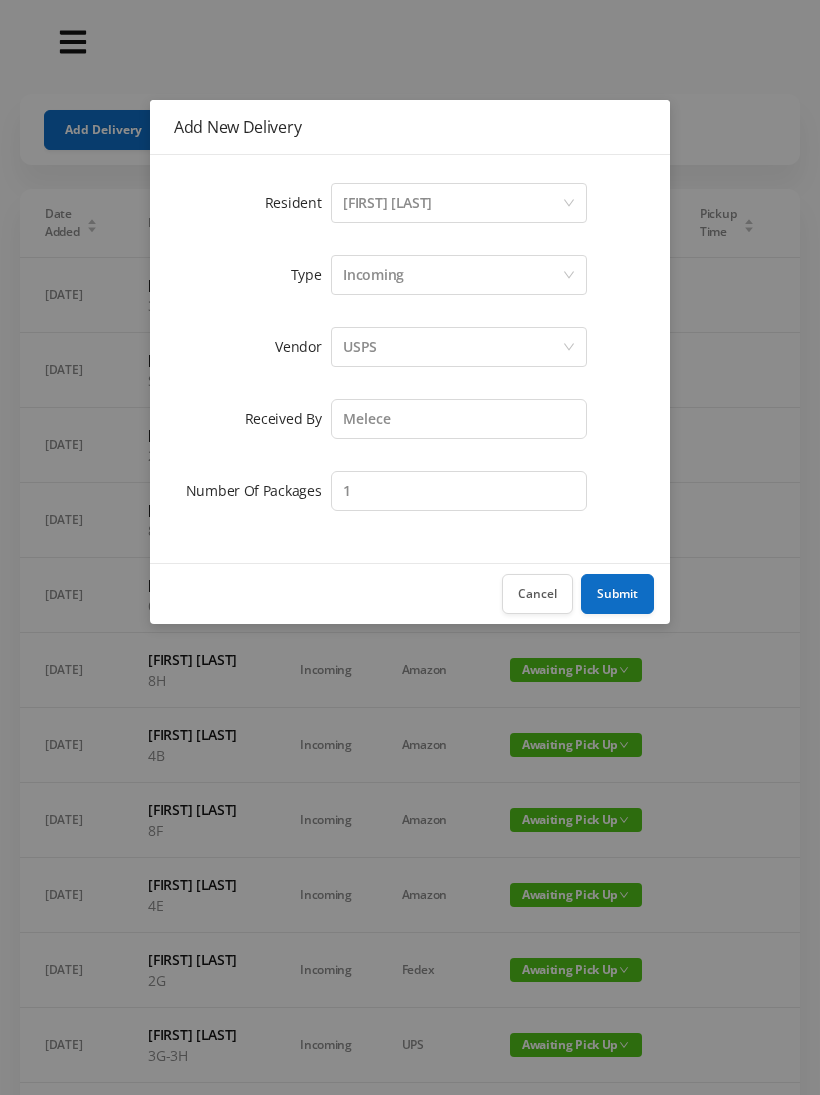 click on "Submit" at bounding box center [617, 594] 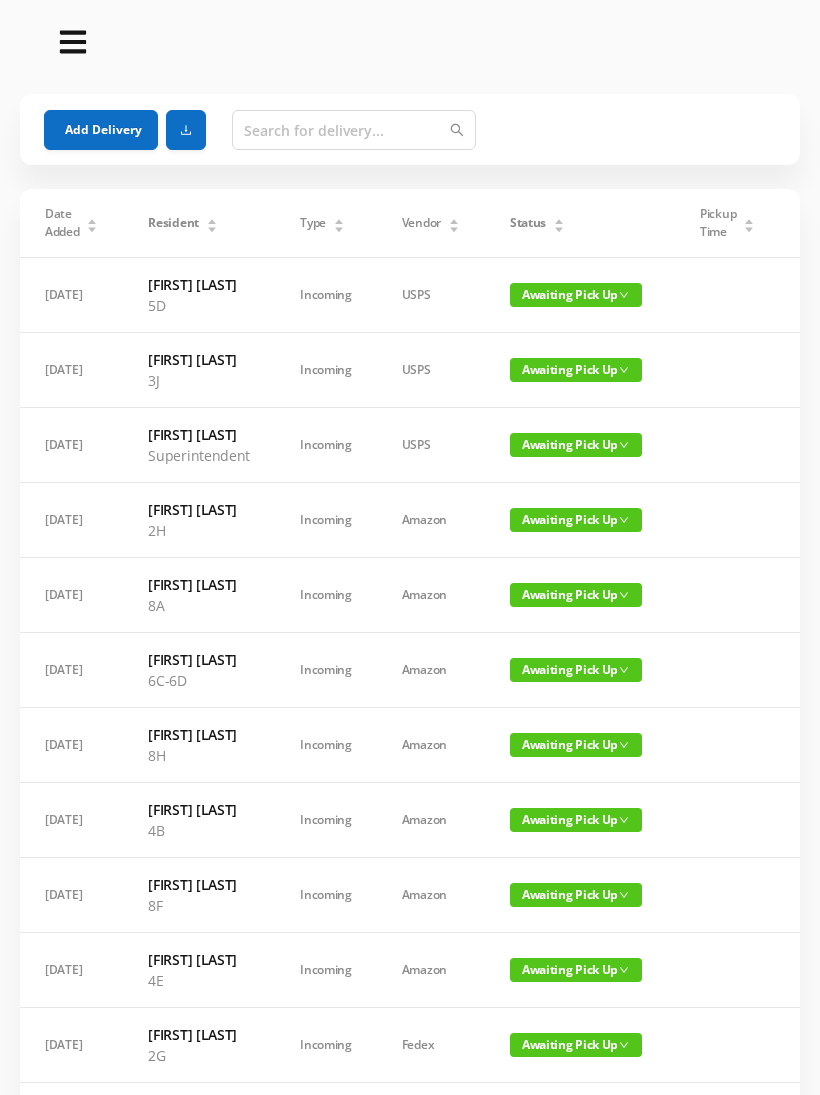 click on "Add Delivery" at bounding box center (101, 130) 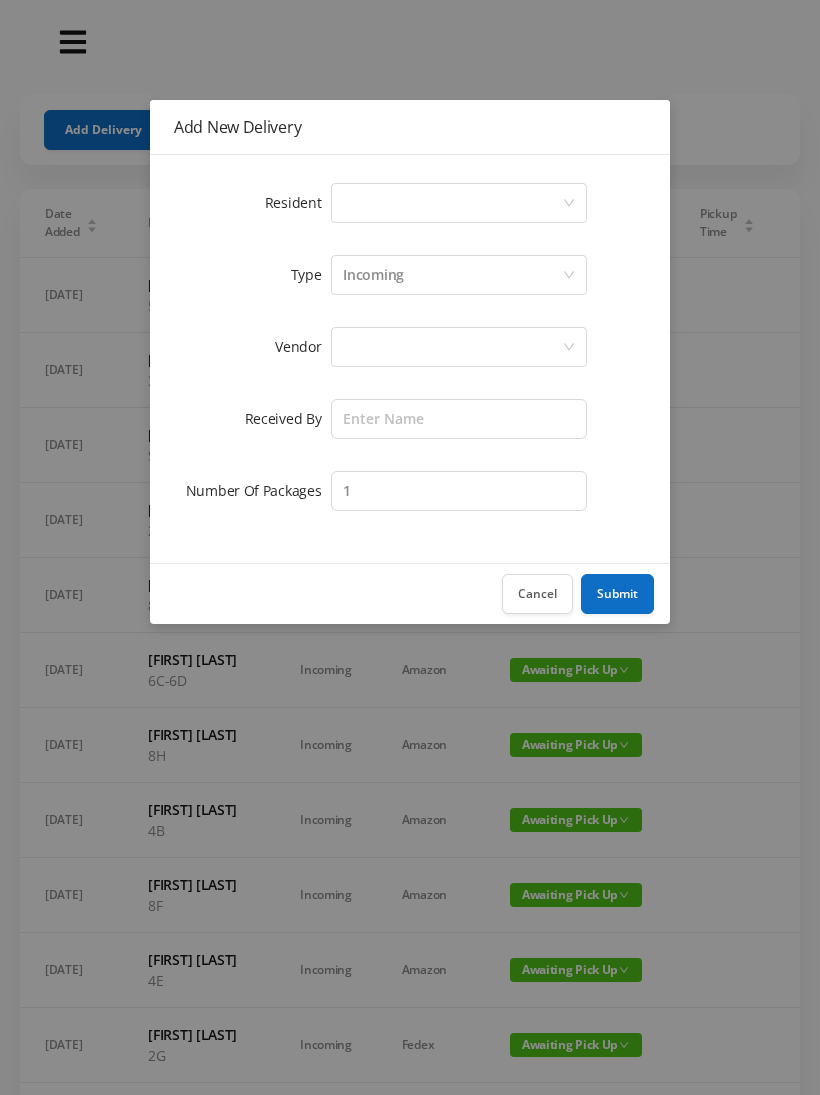 click on "Select a person" at bounding box center [452, 203] 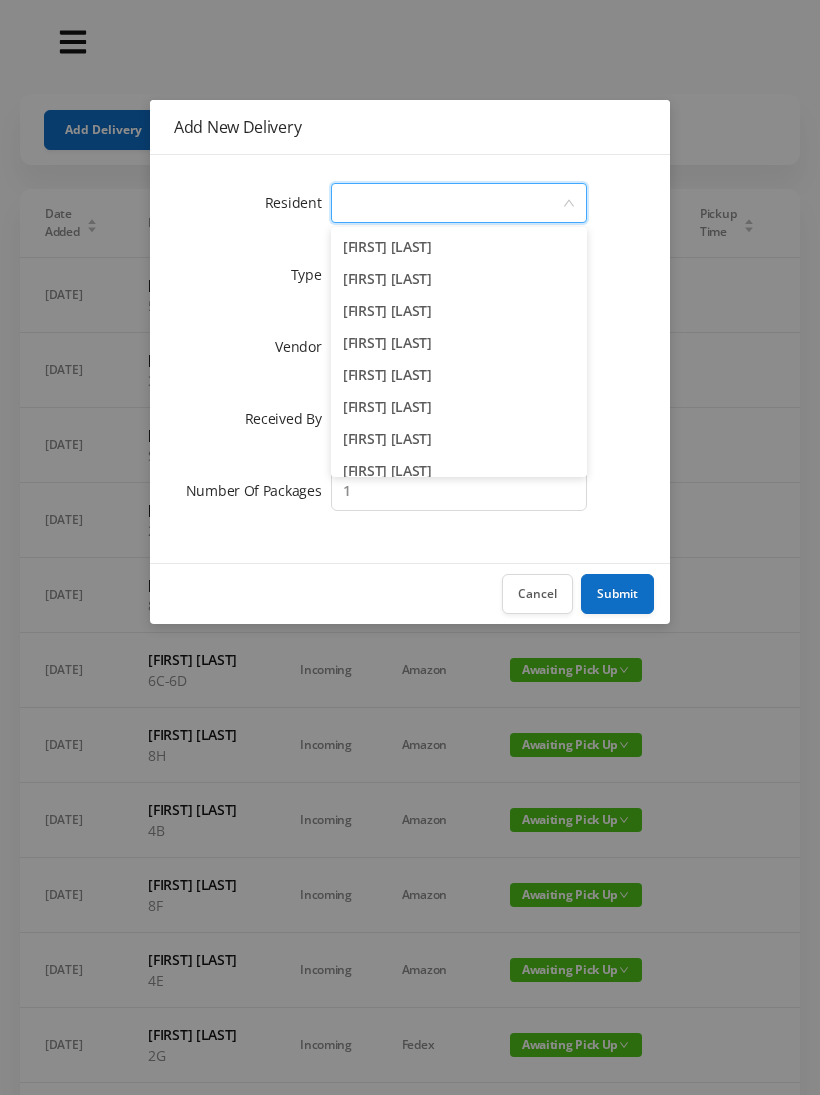 scroll, scrollTop: 2085, scrollLeft: 0, axis: vertical 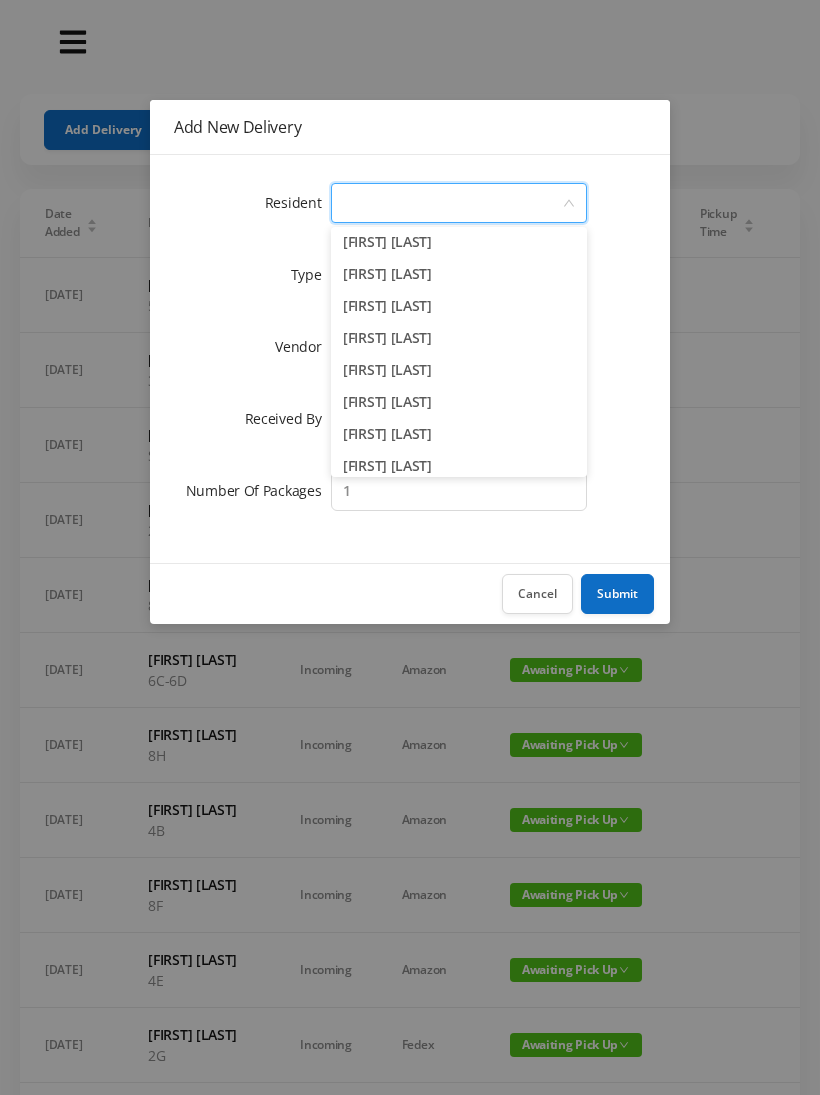click on "[FIRST] [LAST]" at bounding box center (459, 370) 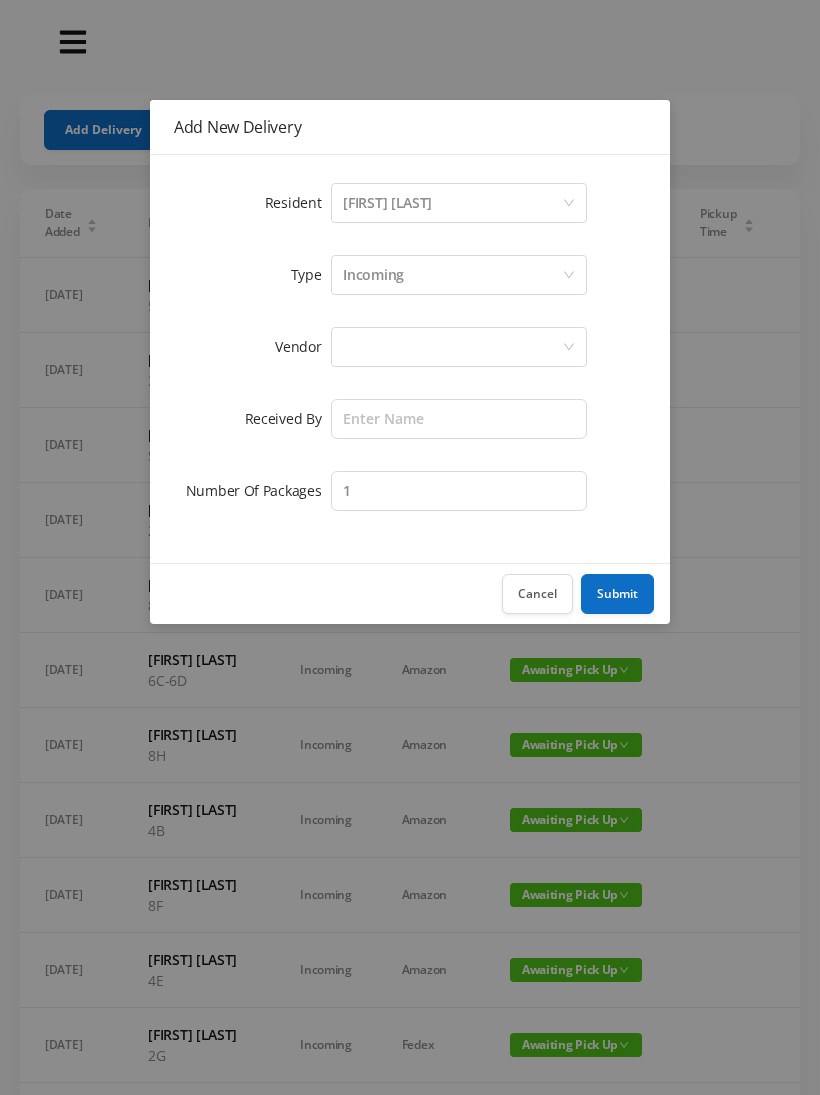 click on "Incoming" at bounding box center [452, 275] 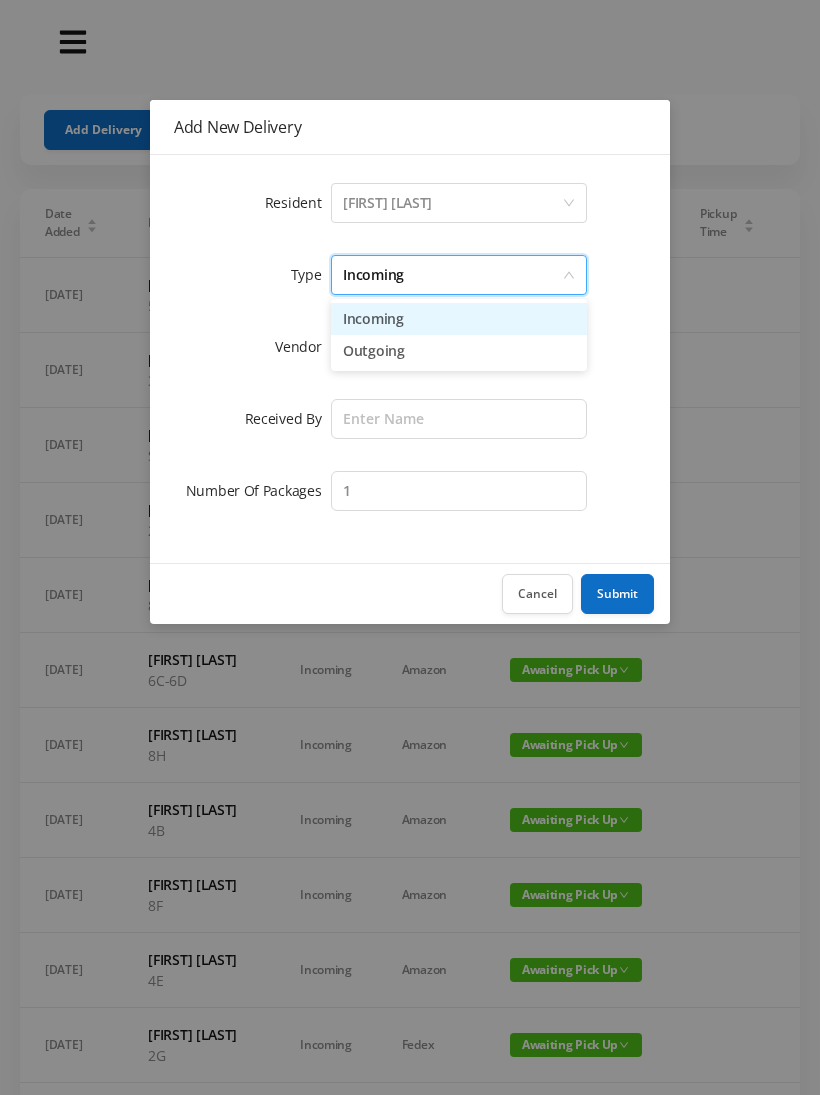 click on "Incoming" at bounding box center (459, 319) 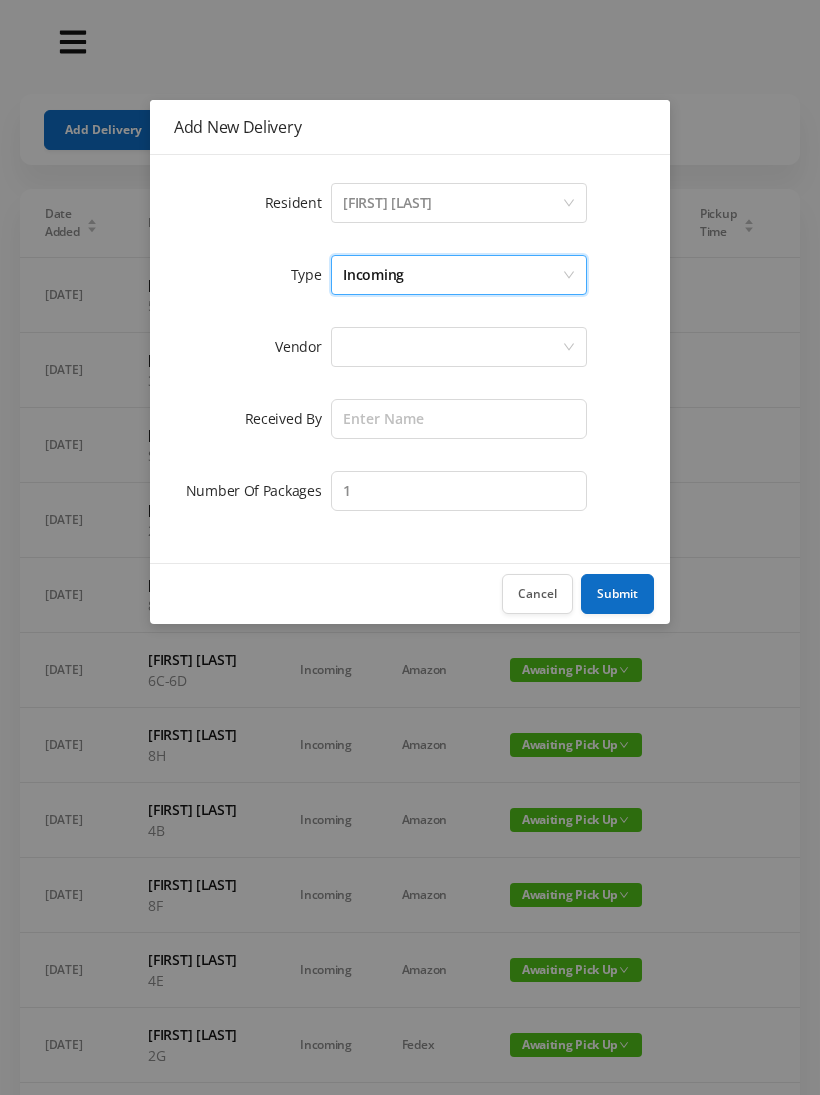 click at bounding box center [452, 347] 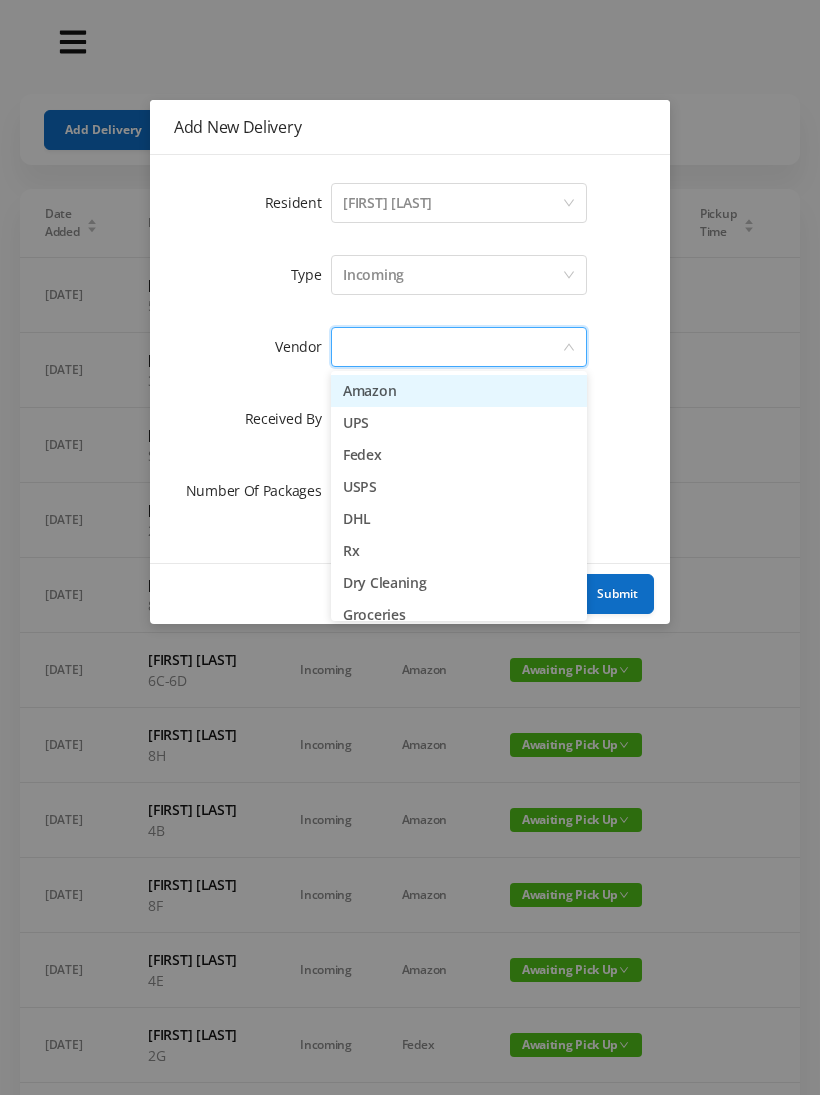 click on "Amazon" at bounding box center (459, 391) 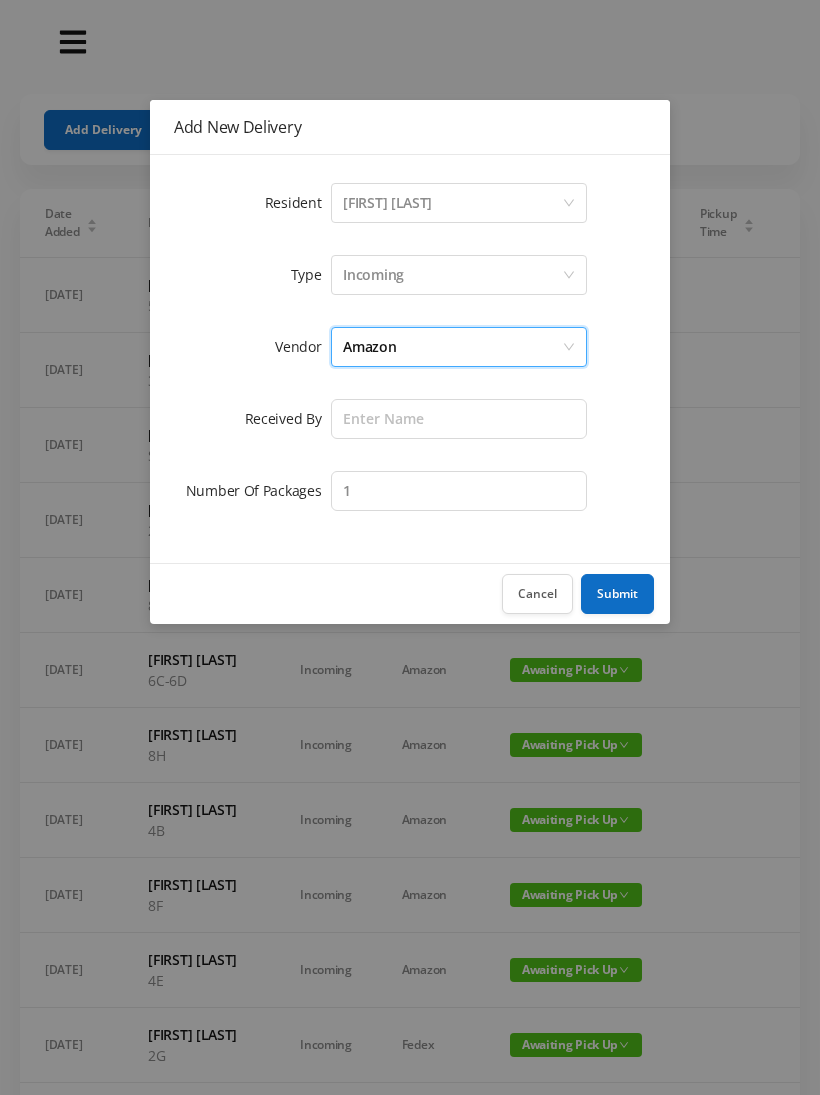 click on "Cancel" at bounding box center [537, 594] 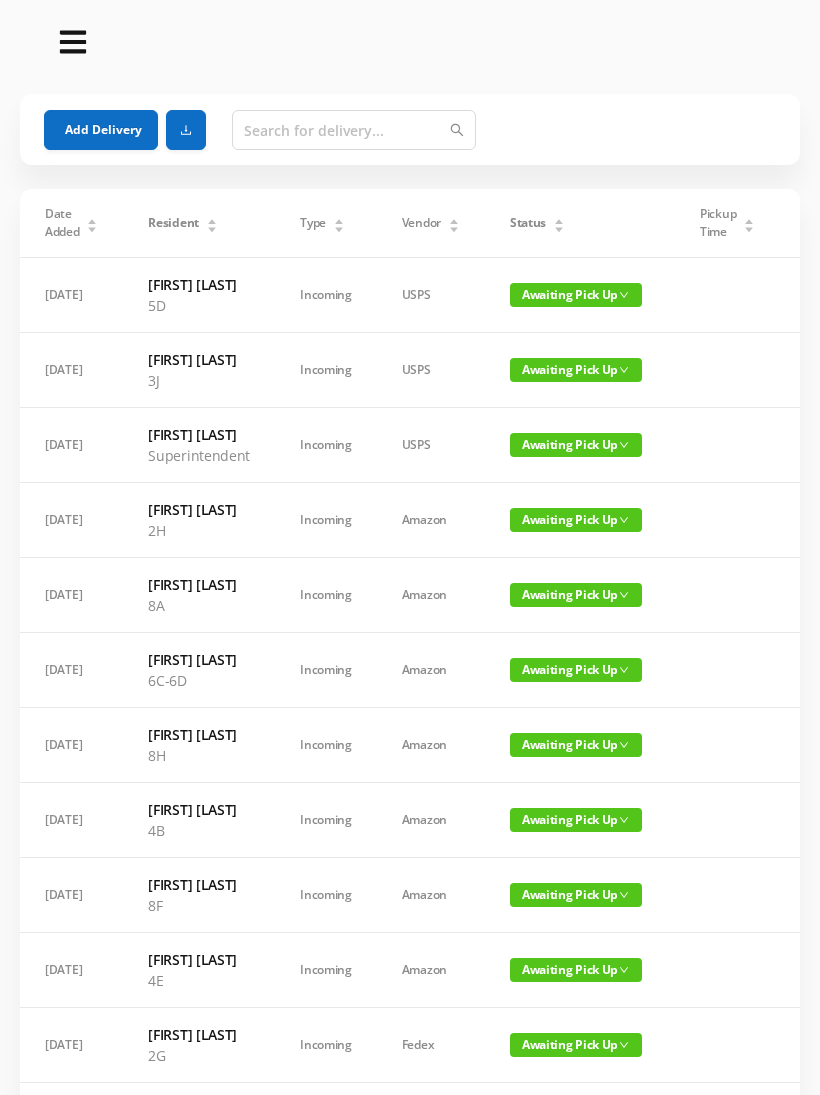 click on "Add Delivery" at bounding box center (101, 130) 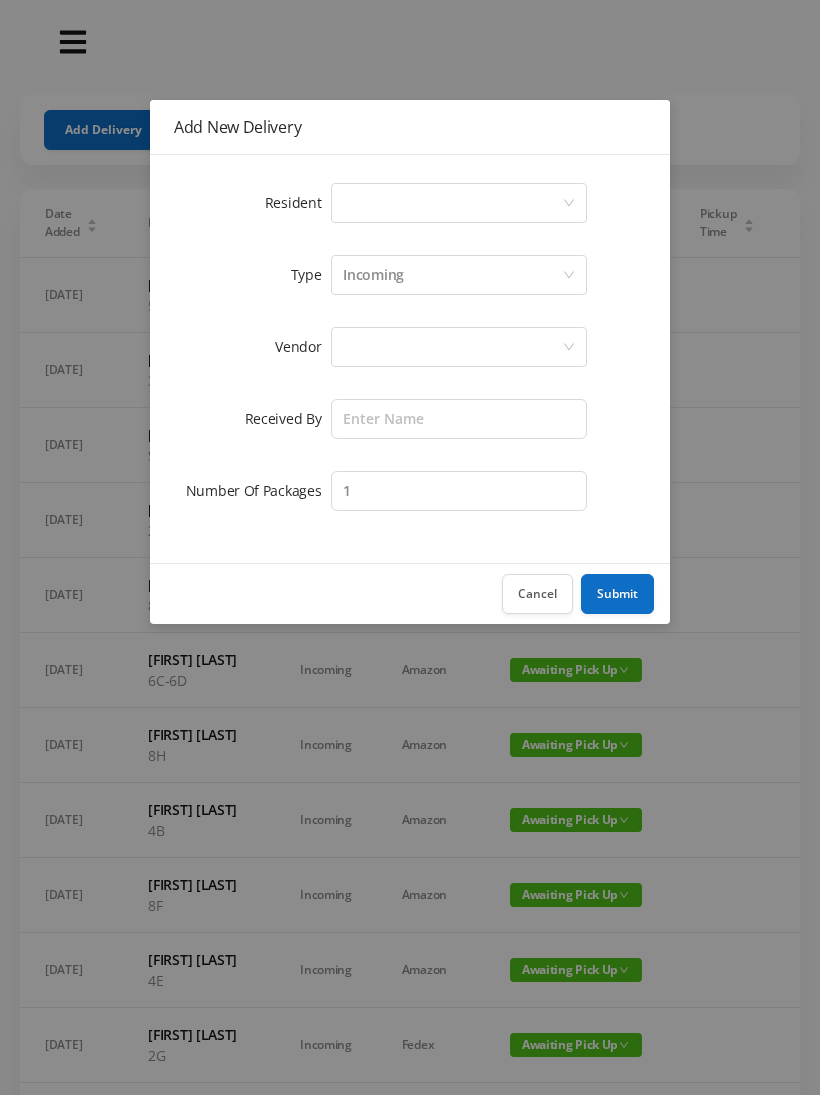 click on "Select a person" at bounding box center [452, 203] 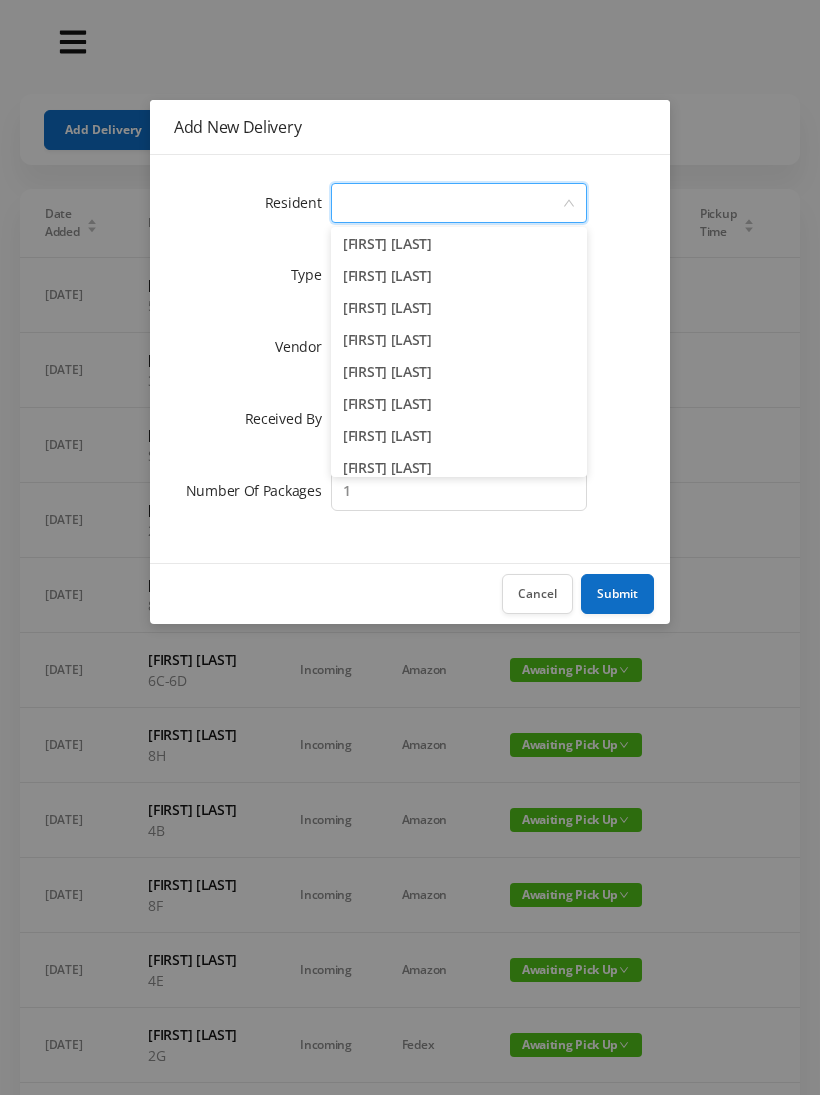 scroll, scrollTop: 2116, scrollLeft: 0, axis: vertical 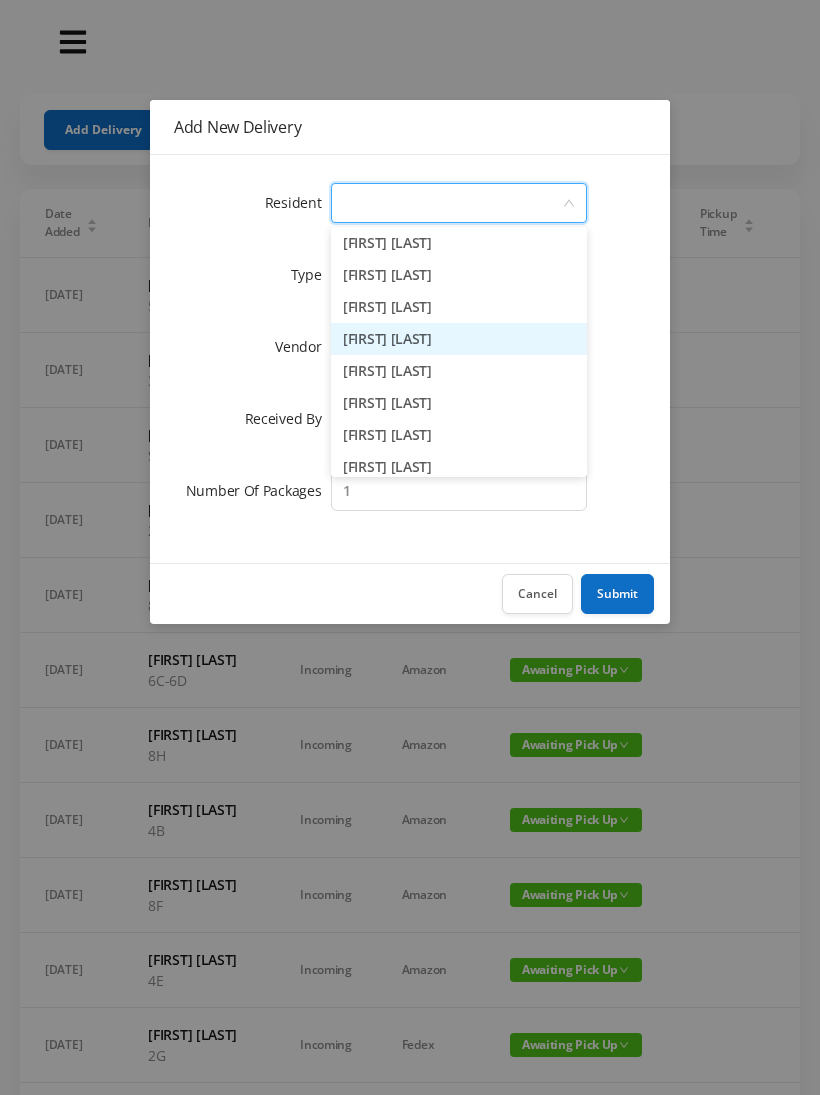 click on "[FIRST] [LAST]" at bounding box center [459, 339] 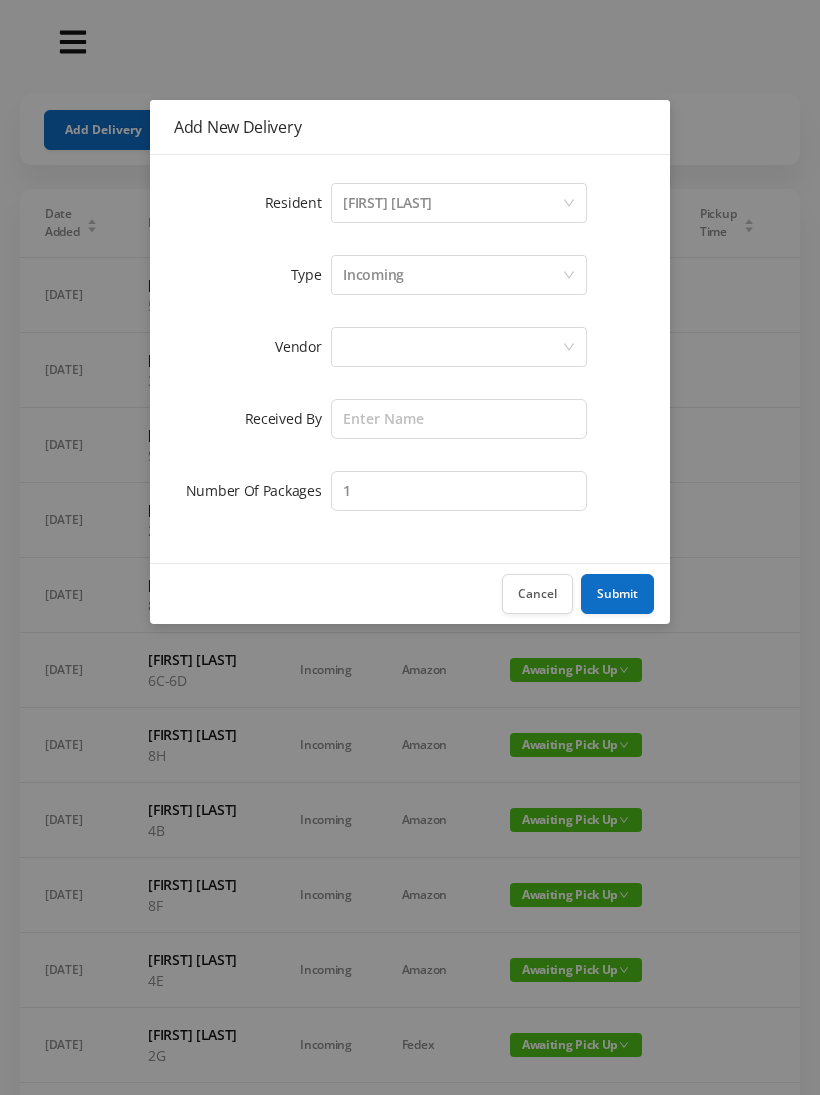 click on "Incoming" at bounding box center (452, 275) 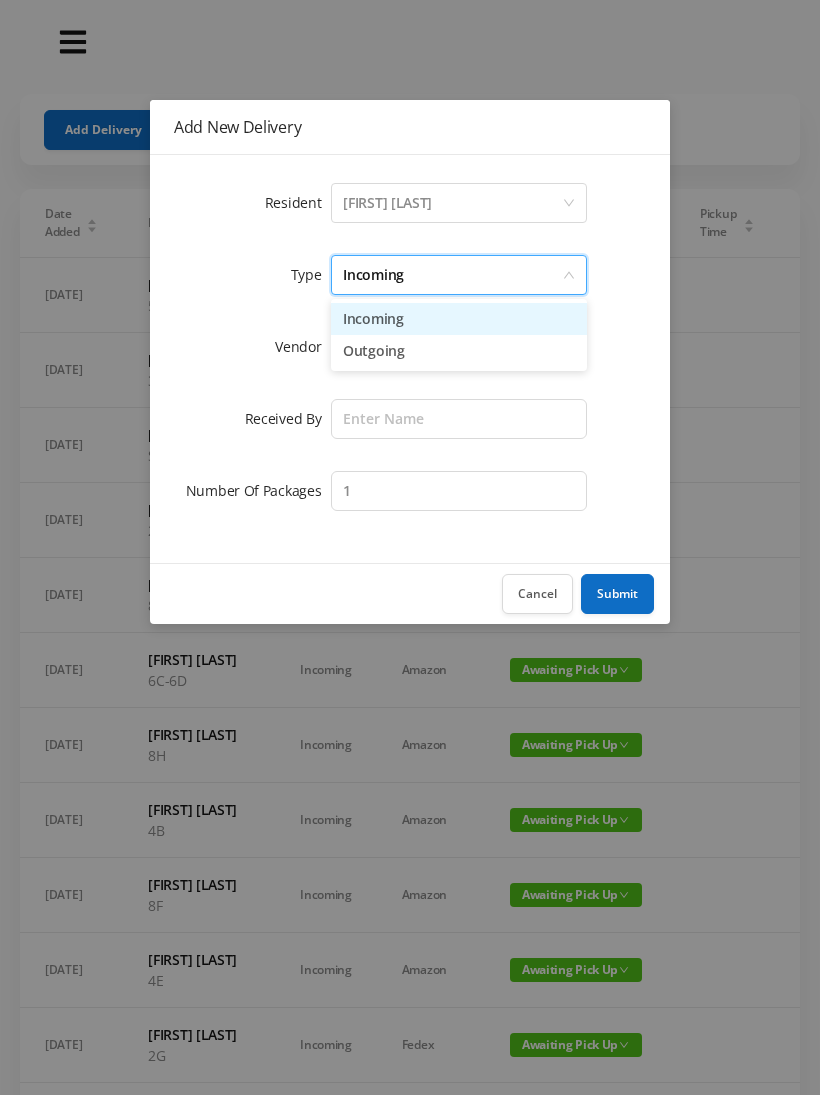 click on "Incoming" at bounding box center [459, 319] 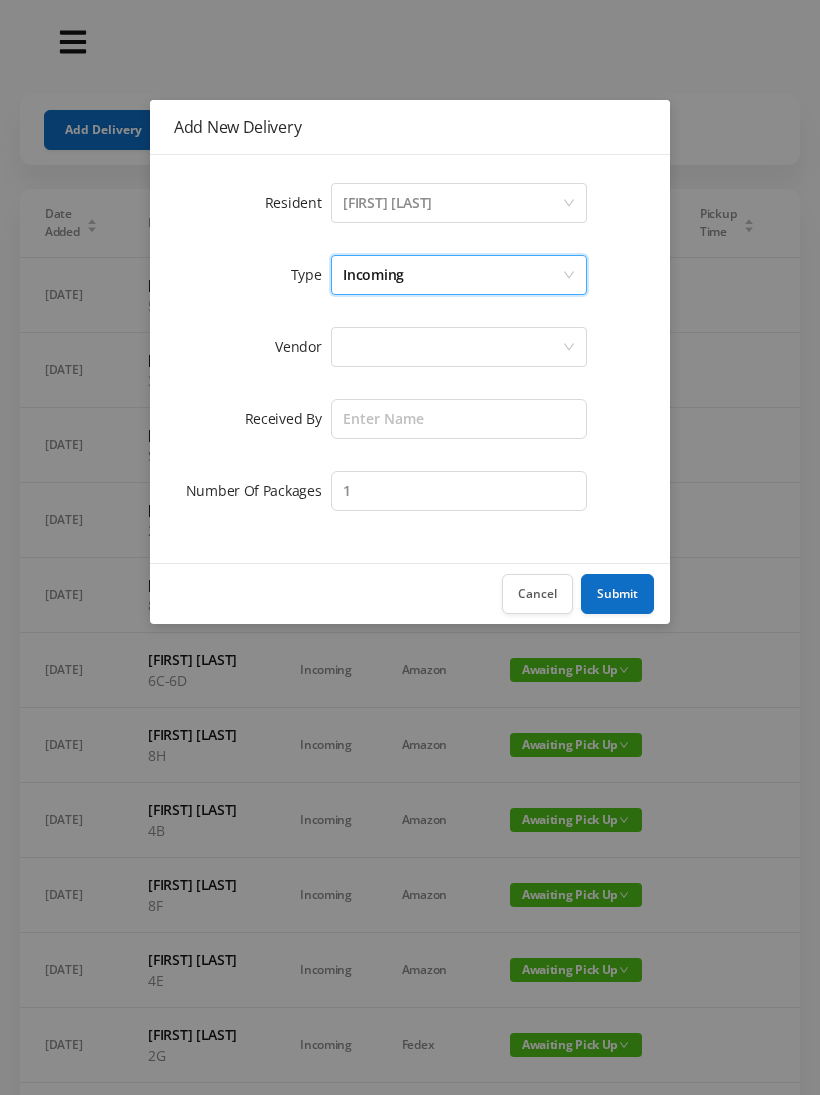 click at bounding box center (452, 347) 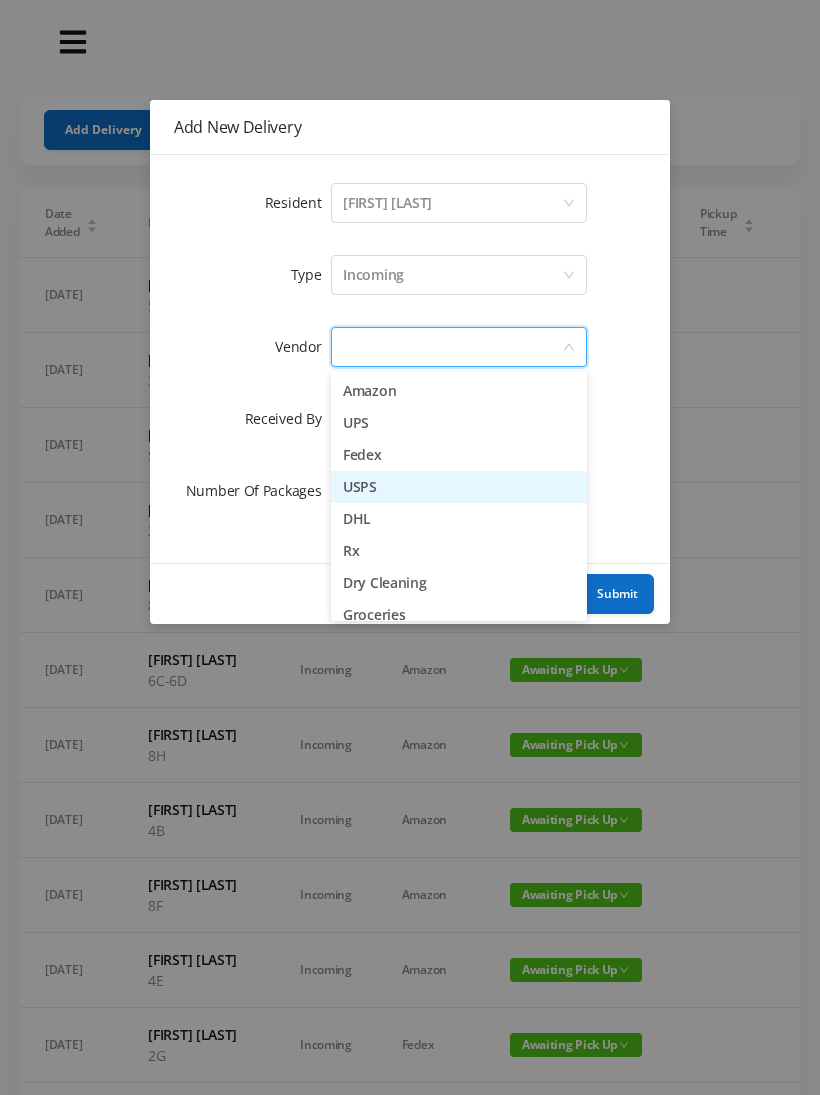 click on "USPS" at bounding box center [459, 487] 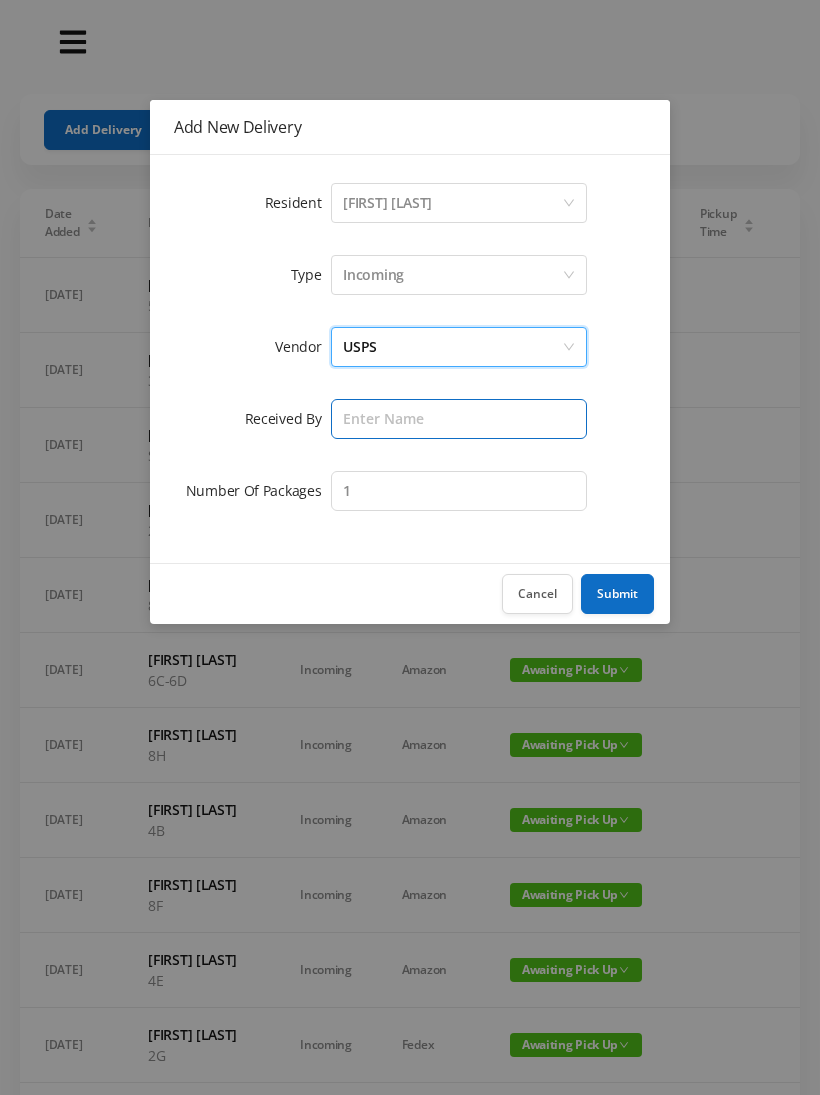 click at bounding box center [459, 419] 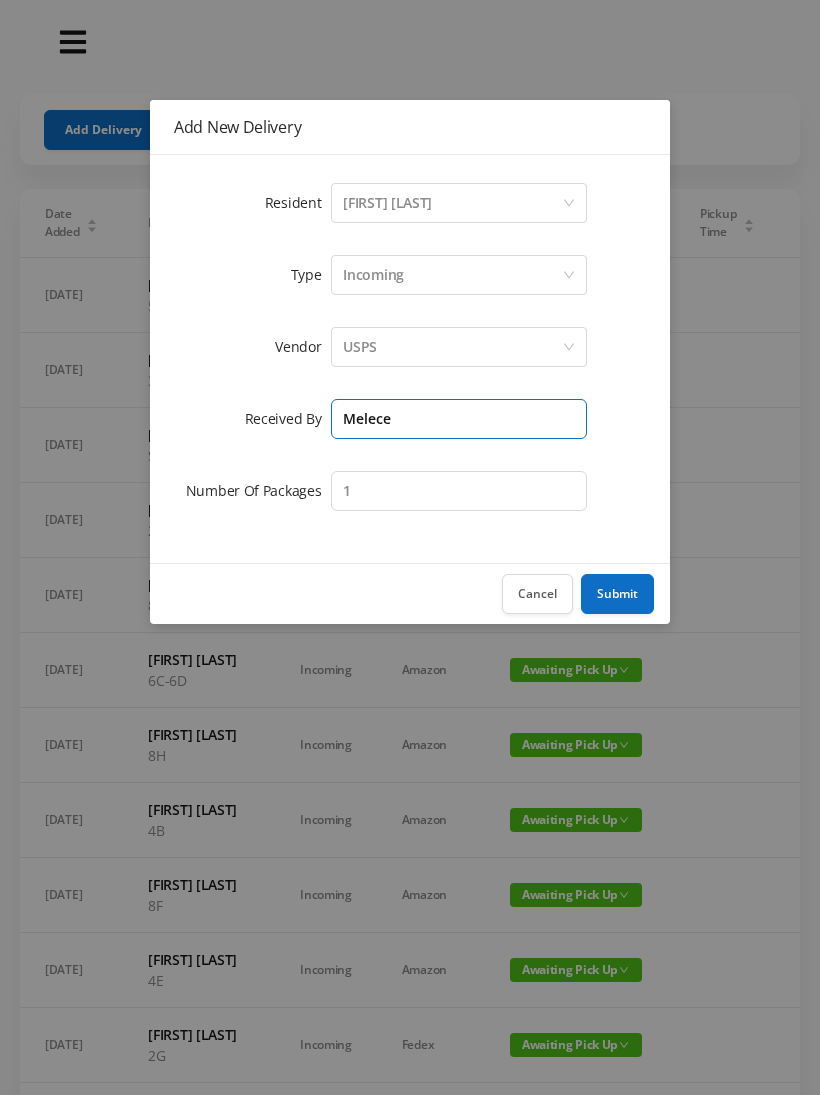 type on "Melece" 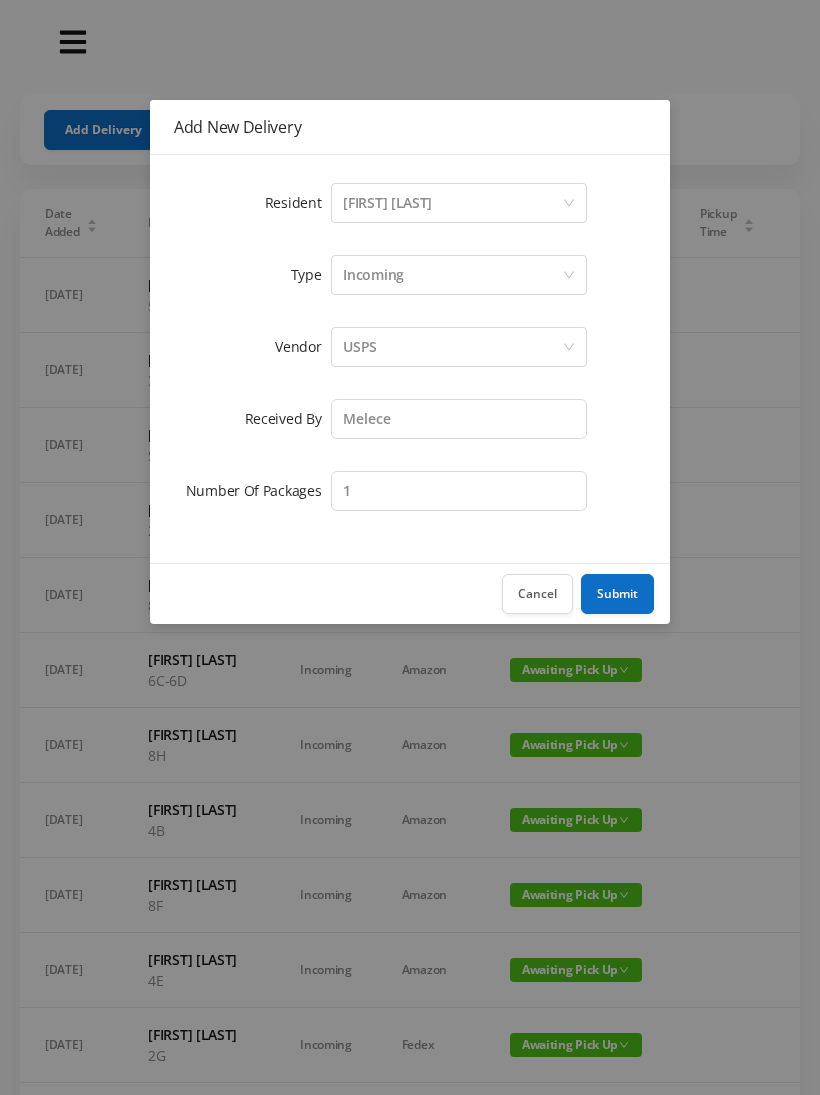 click on "Submit" at bounding box center [617, 594] 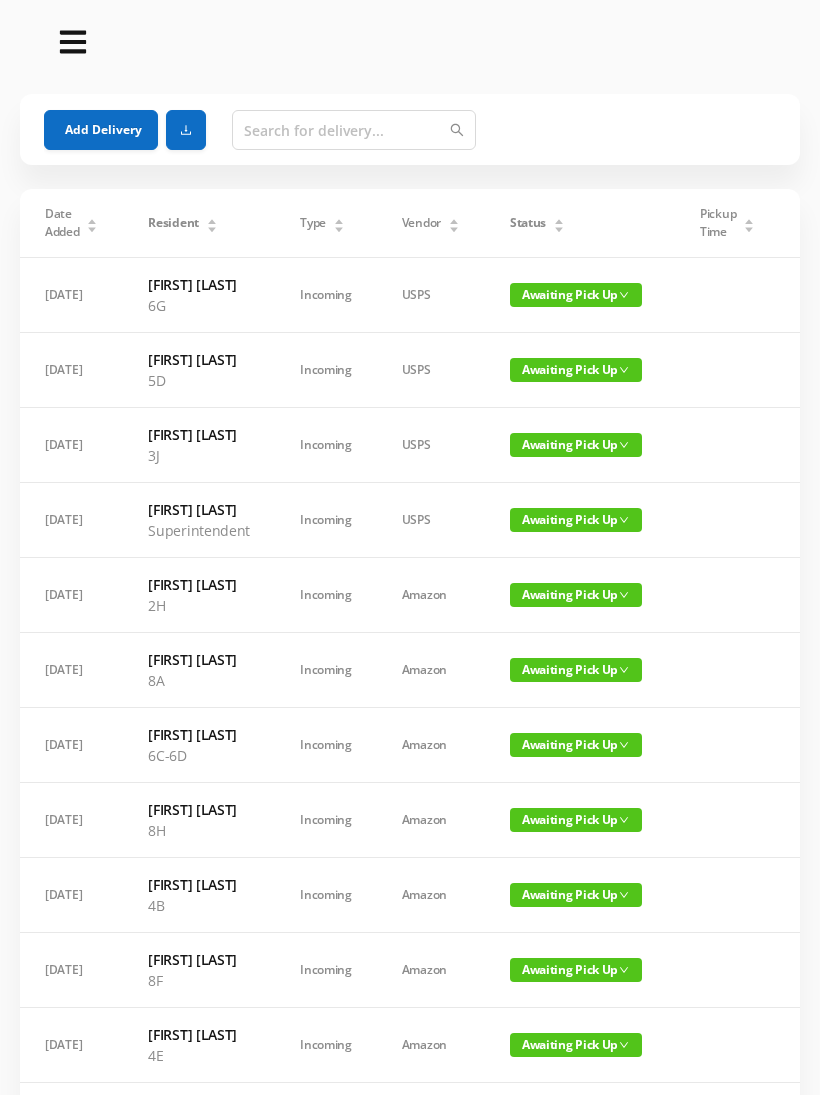 click on "Add Delivery" at bounding box center (101, 130) 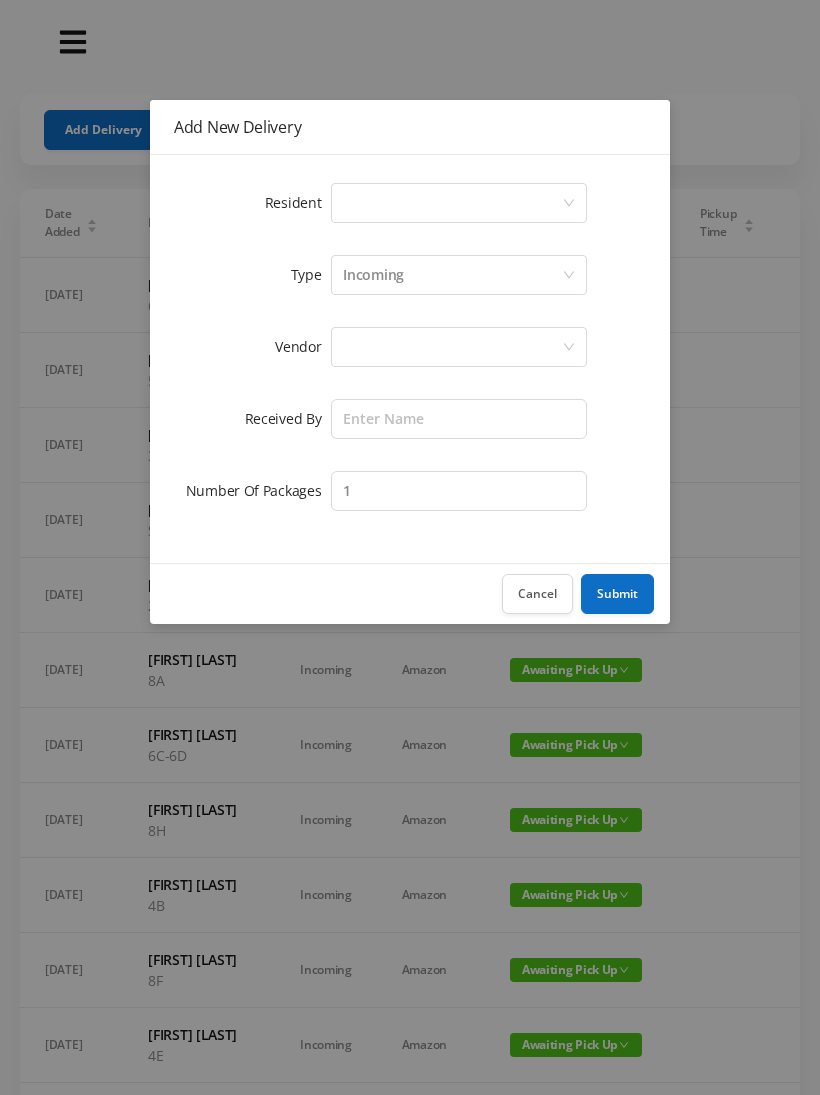 click on "Select a person" at bounding box center (452, 203) 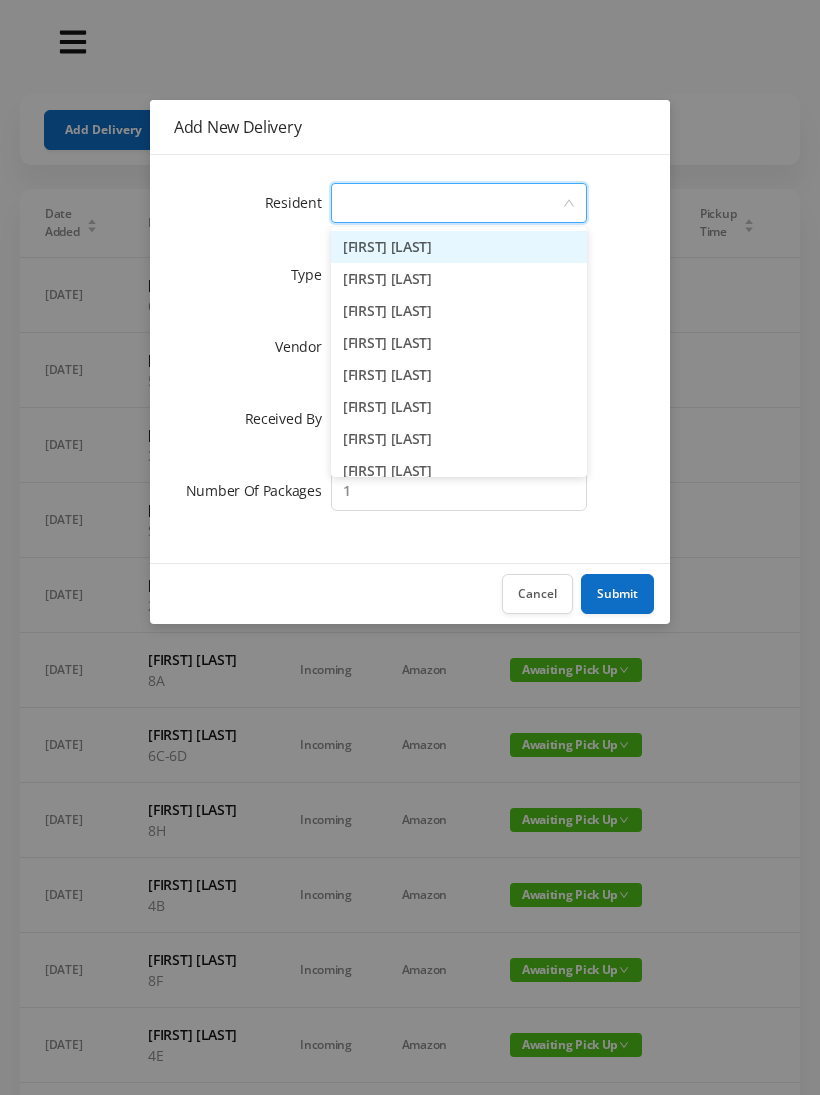 click on "[FIRST] [LAST]" at bounding box center [459, 311] 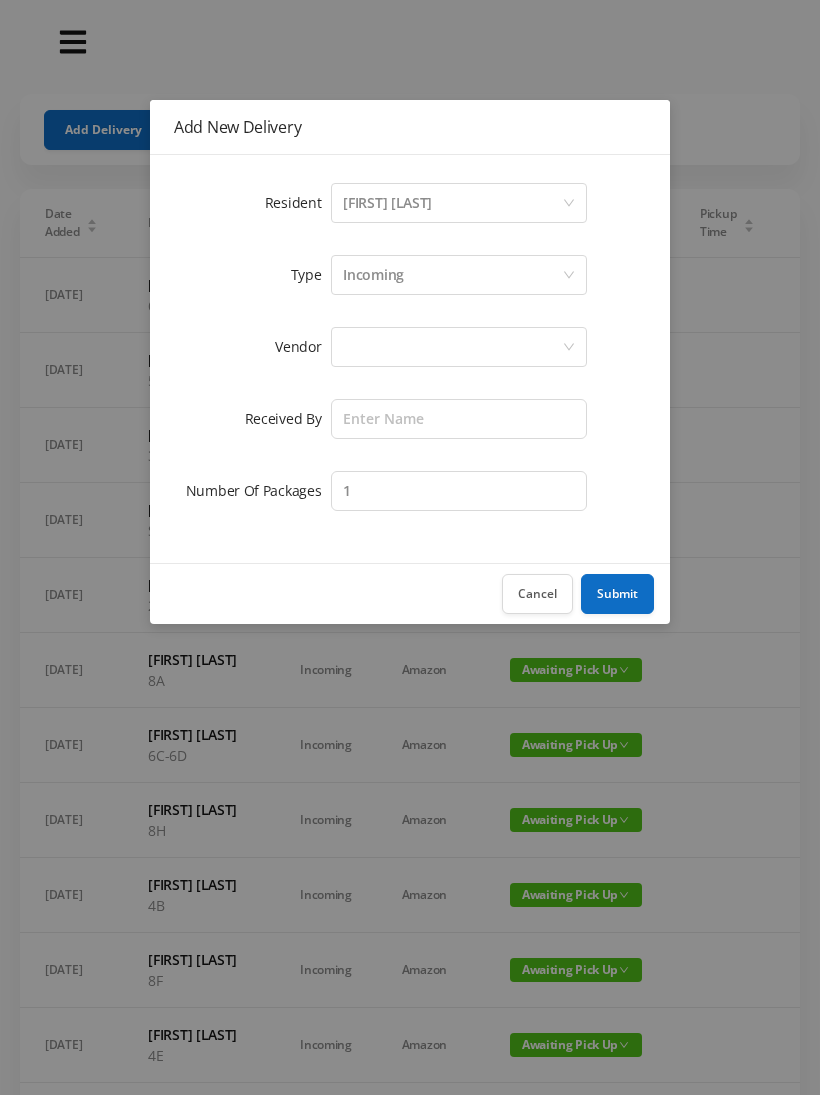 click on "Incoming" at bounding box center (452, 275) 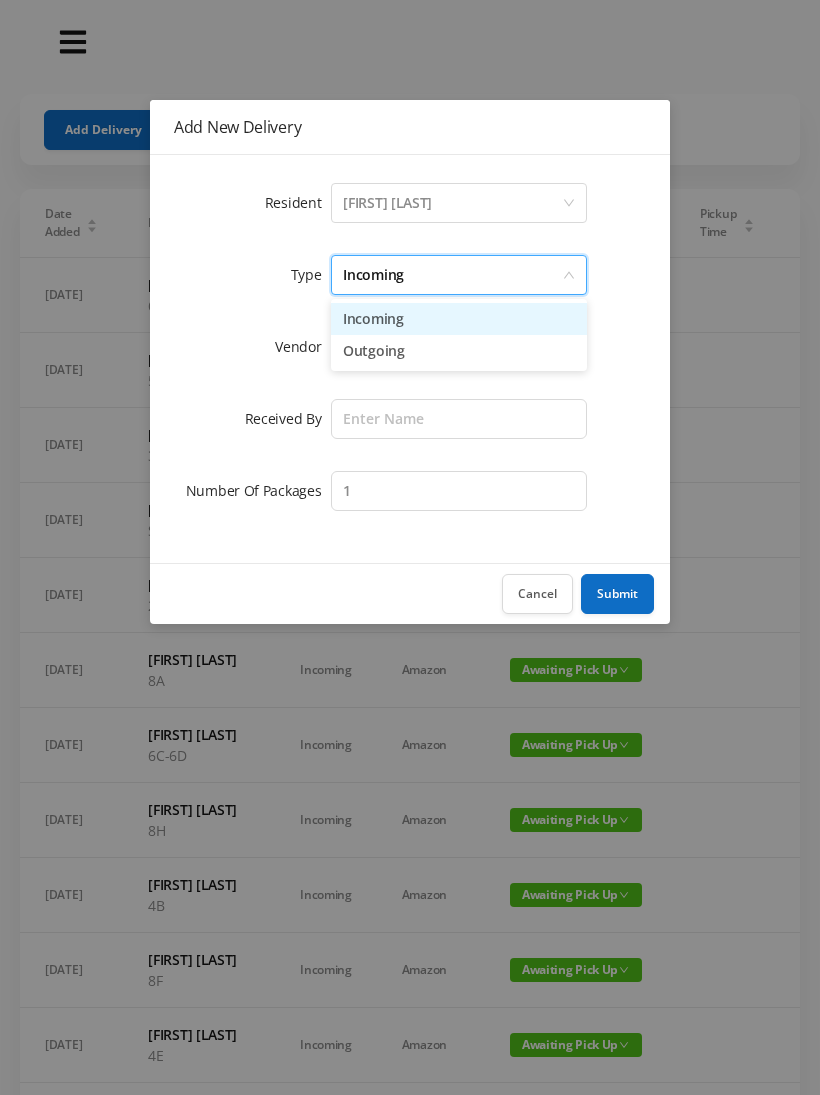 click on "Incoming" at bounding box center [459, 319] 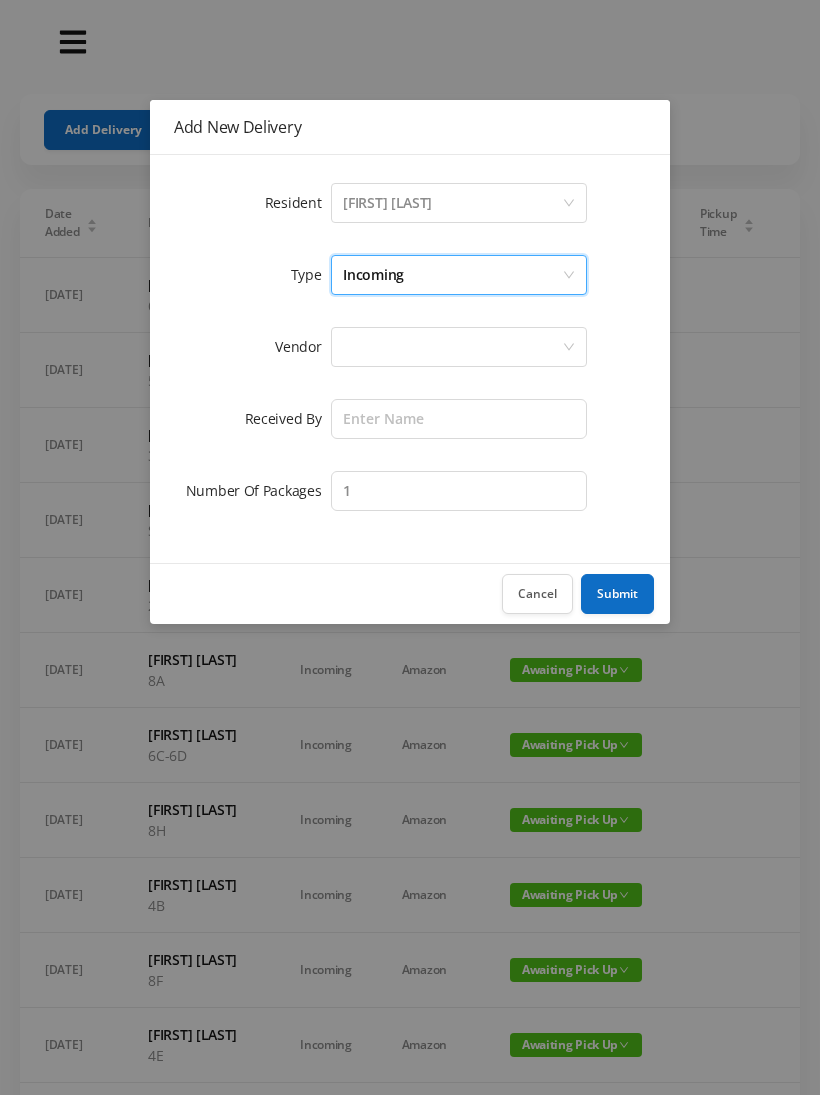 click at bounding box center [452, 347] 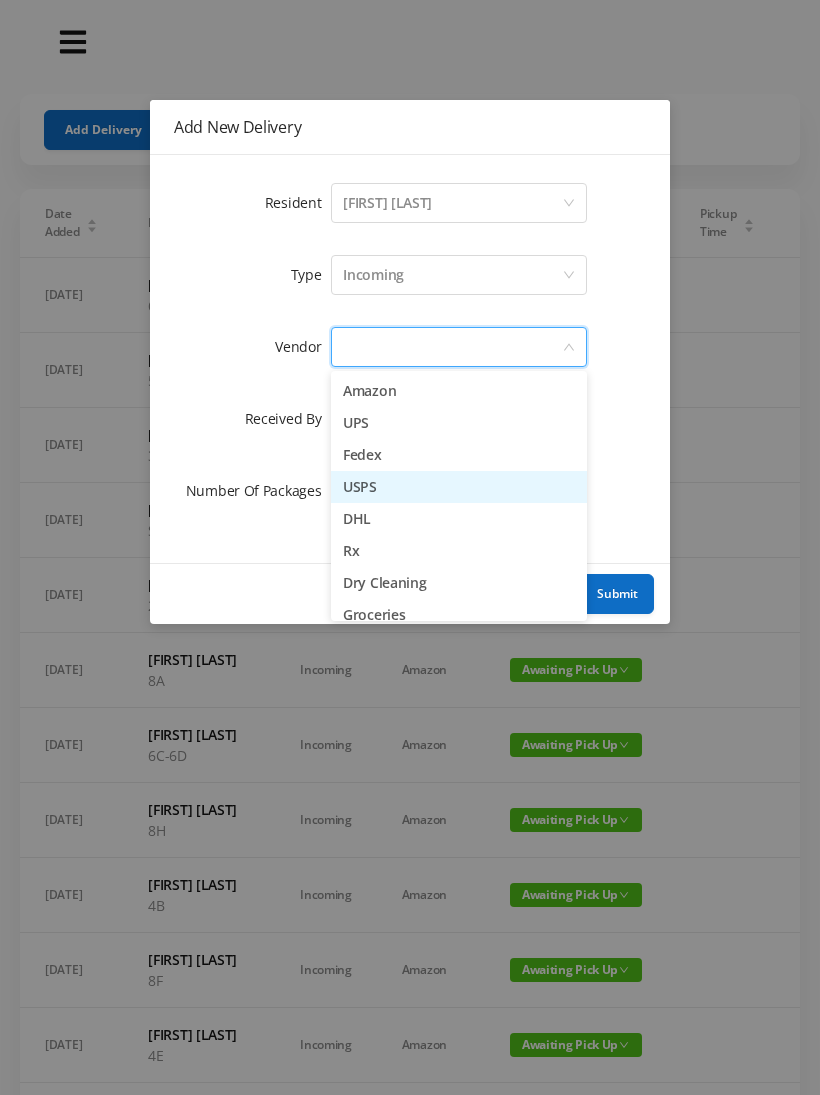 click on "USPS" at bounding box center [459, 487] 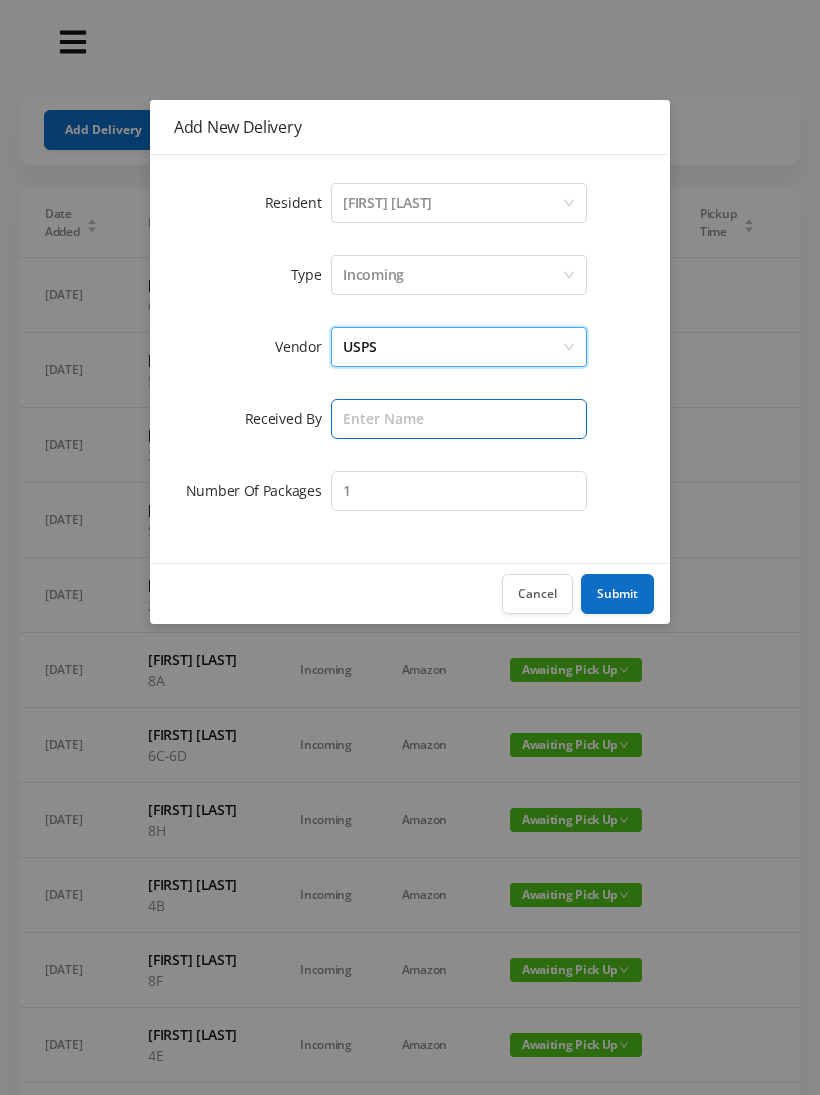 click at bounding box center (459, 419) 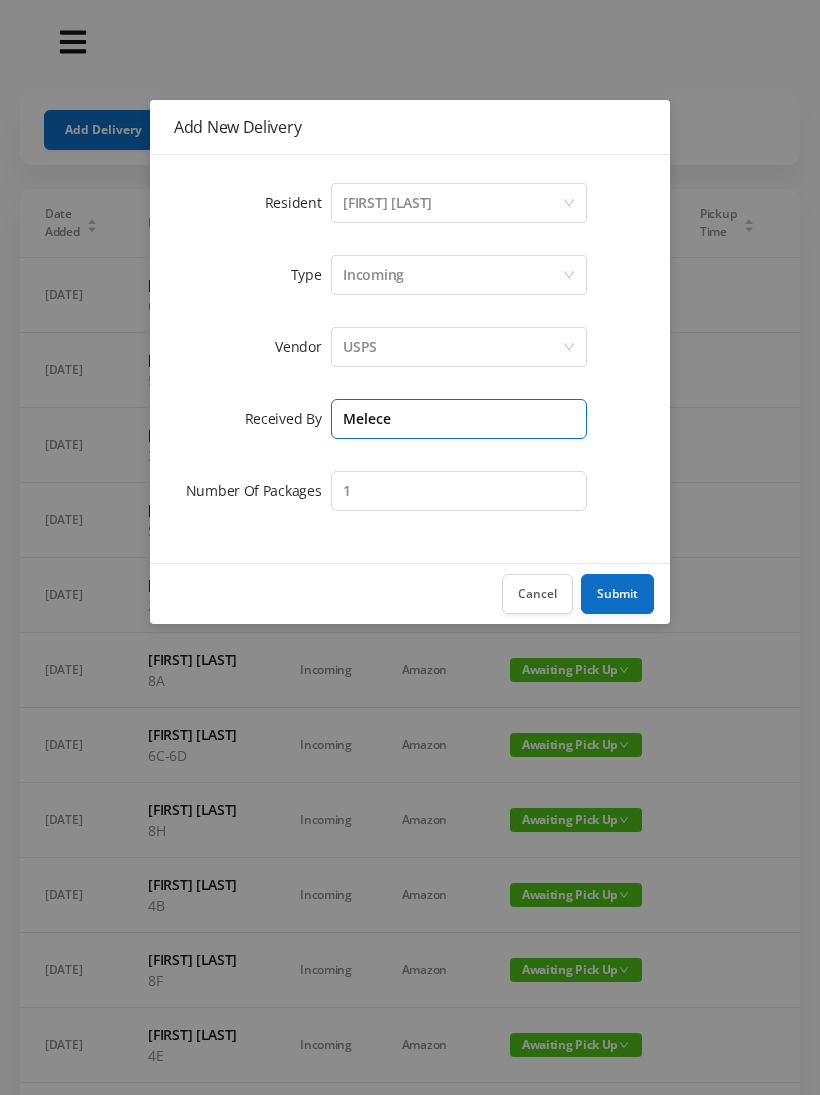 type on "Melece" 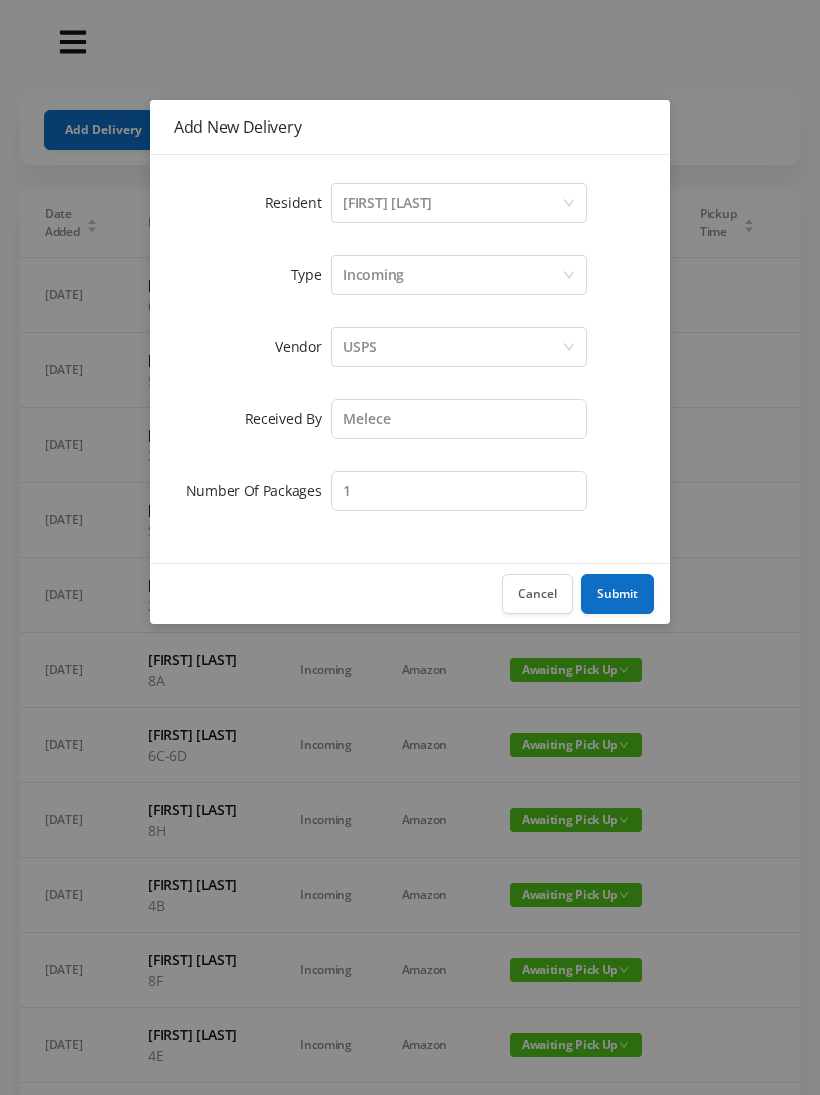 click on "Submit" at bounding box center [617, 594] 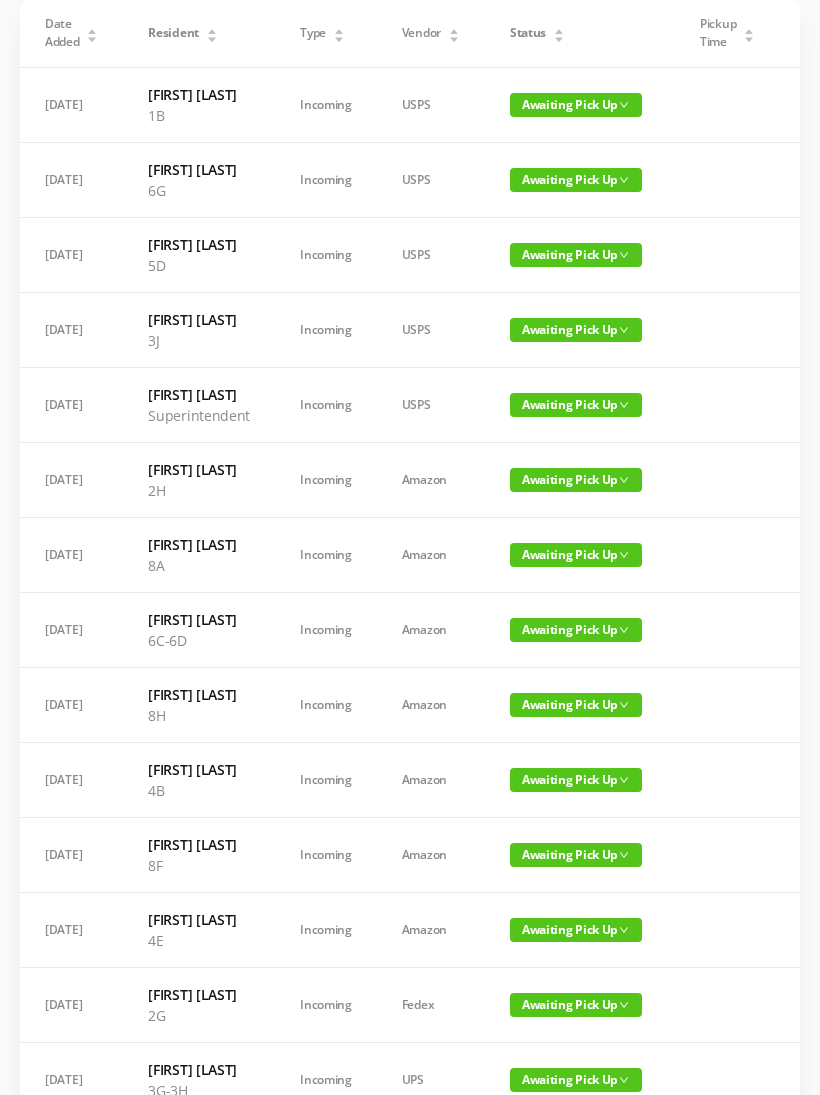 scroll, scrollTop: 189, scrollLeft: 0, axis: vertical 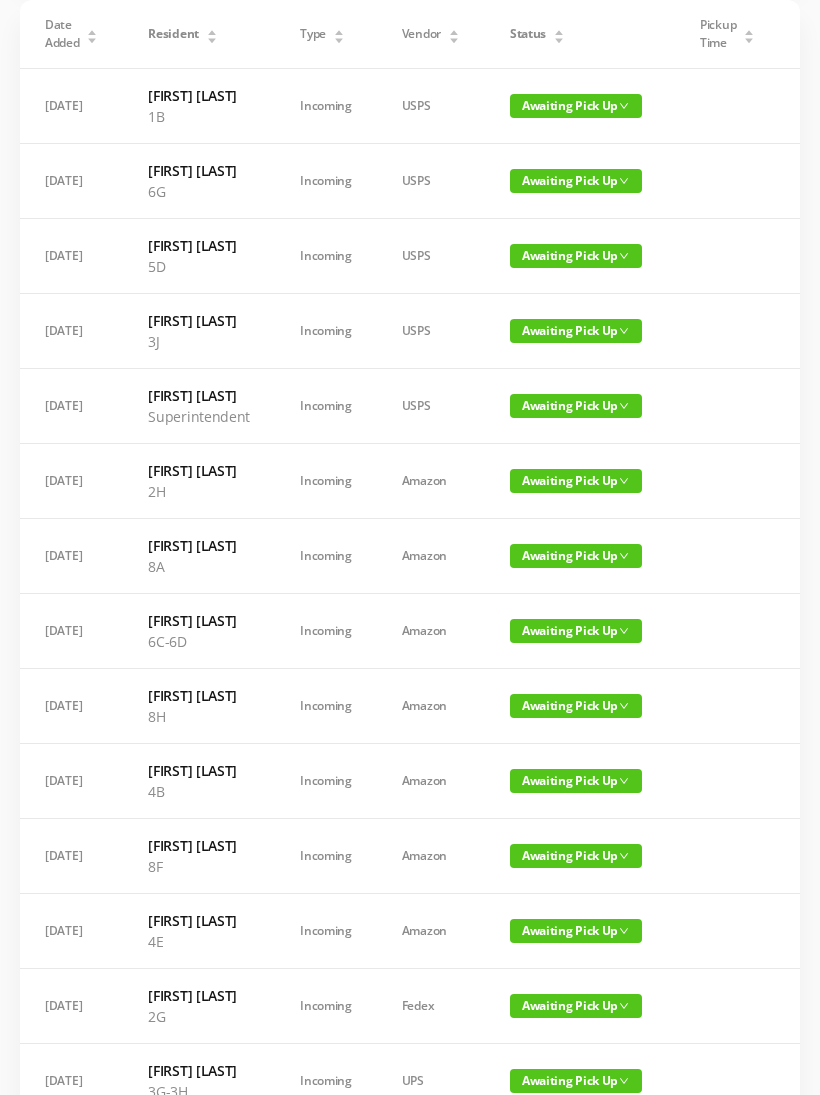 click on "Awaiting Pick Up" at bounding box center [576, 481] 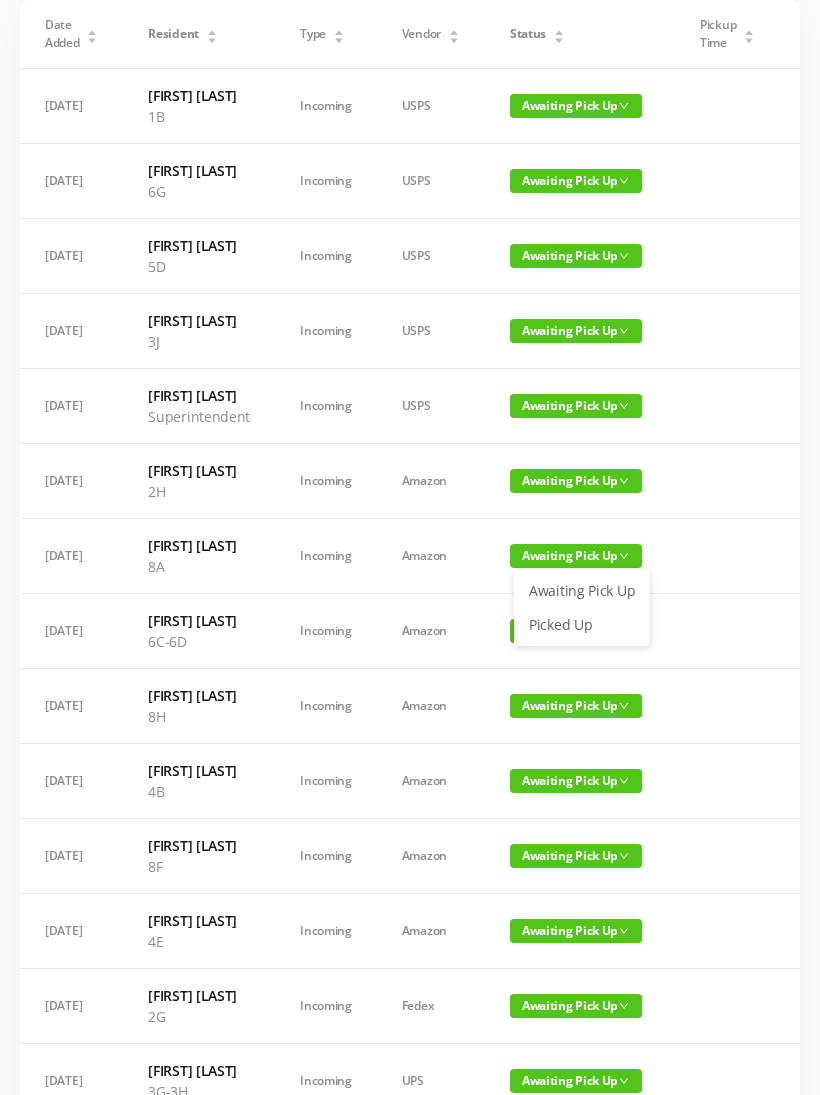 click on "Picked Up" at bounding box center [582, 625] 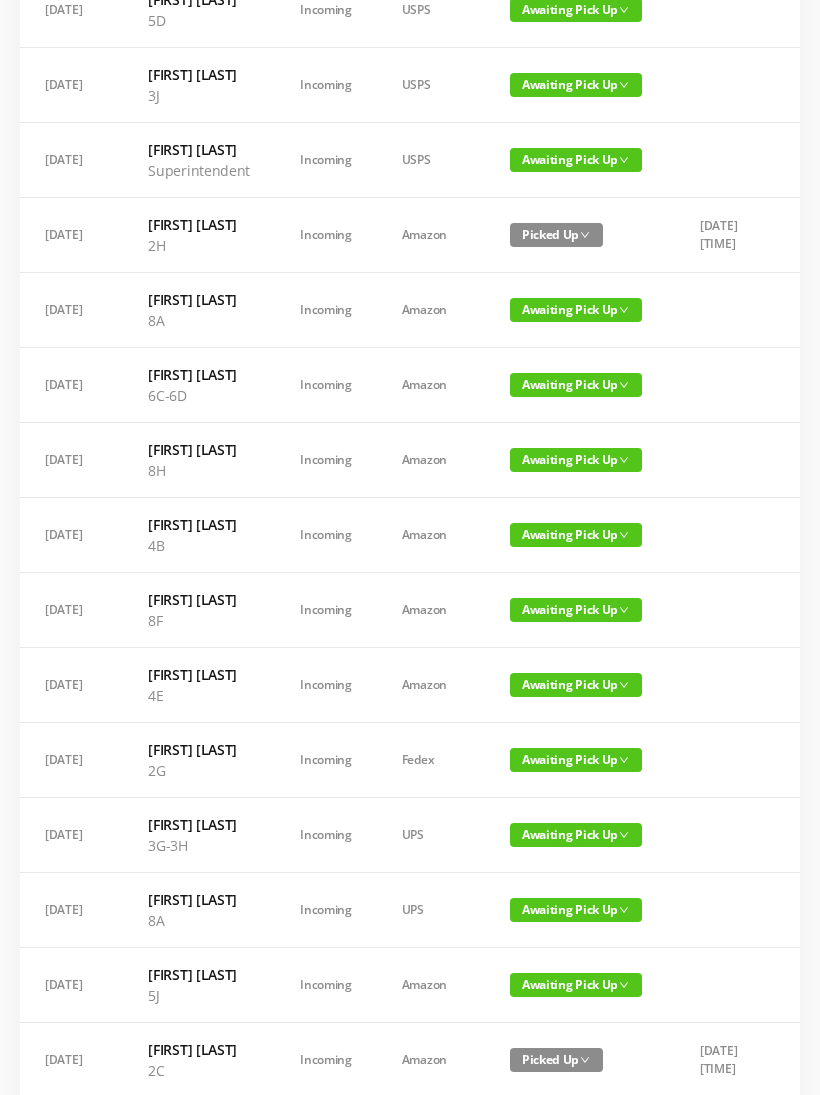 scroll, scrollTop: 443, scrollLeft: 0, axis: vertical 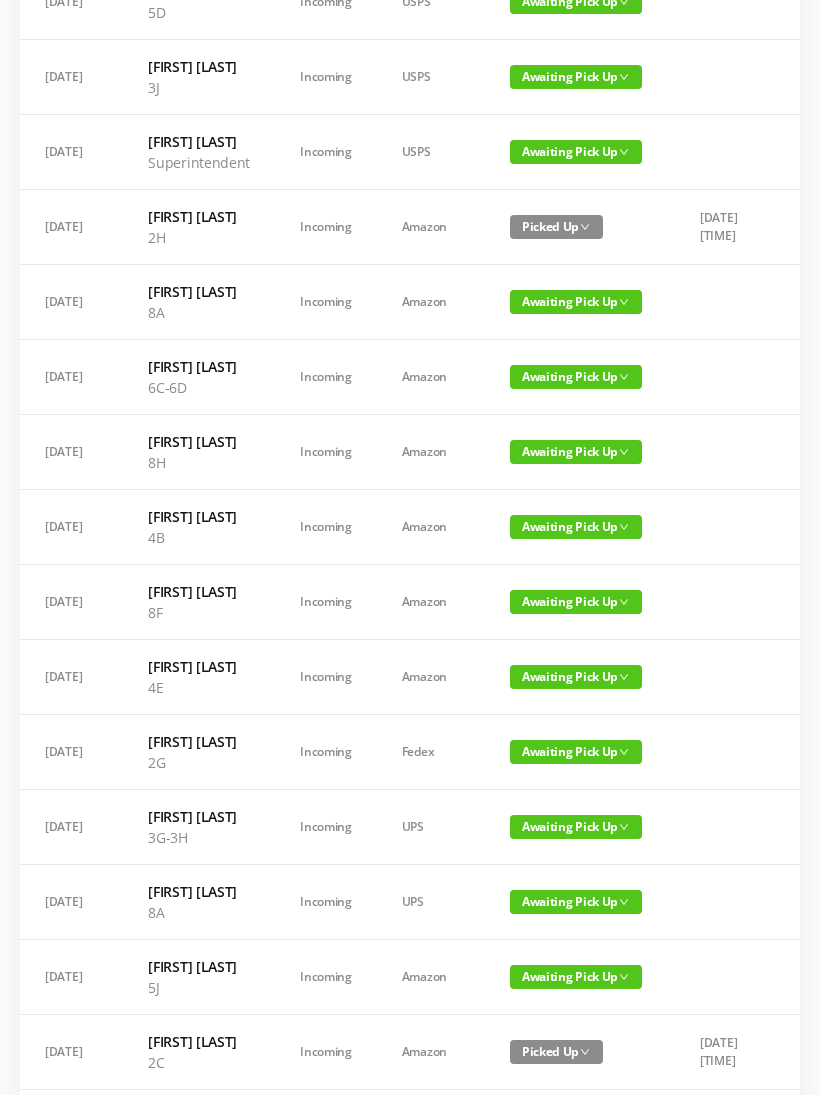 click on "Awaiting Pick Up" at bounding box center [576, 602] 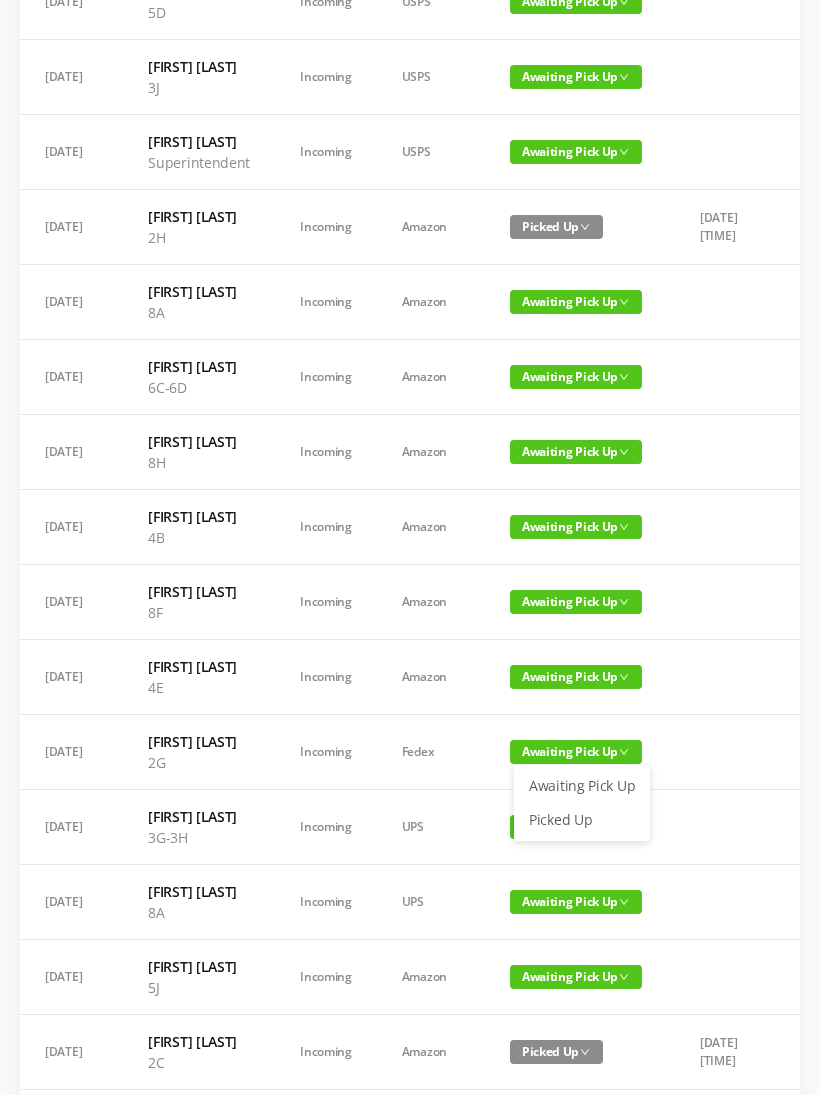 click on "Picked Up" at bounding box center [582, 820] 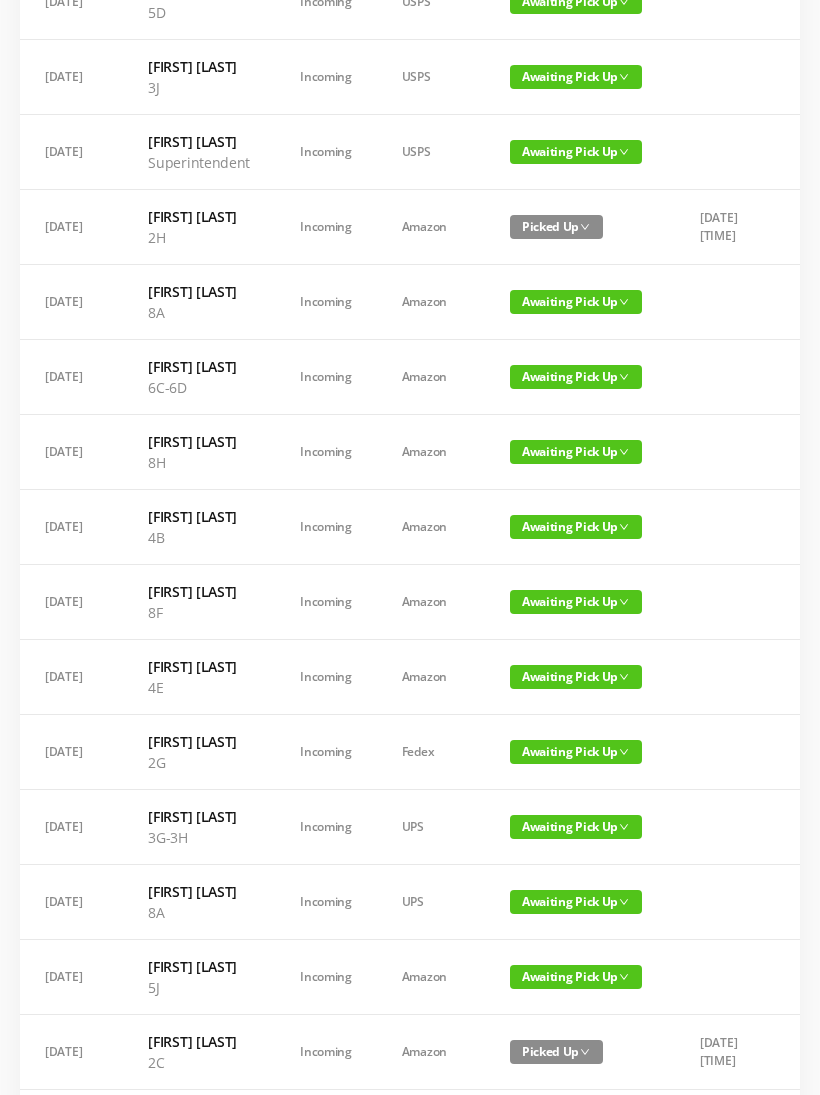 click on "Awaiting Pick Up" at bounding box center (576, 677) 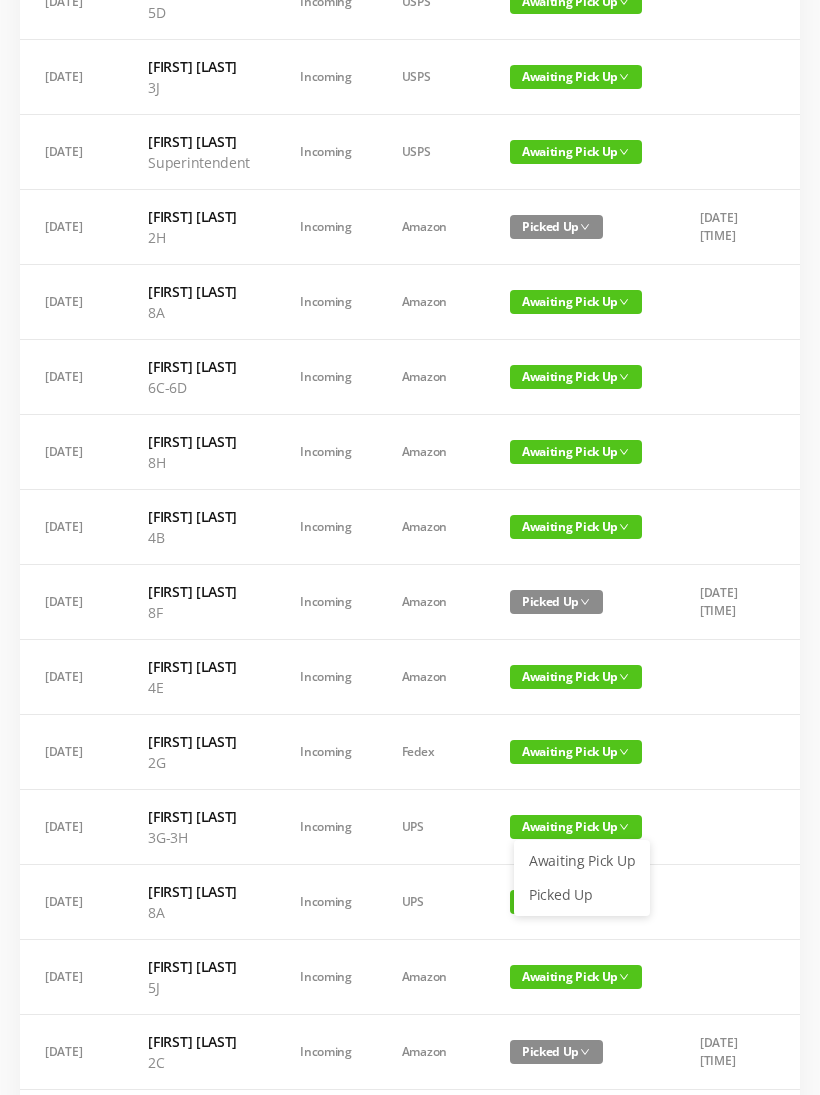 click on "Picked Up" at bounding box center [582, 895] 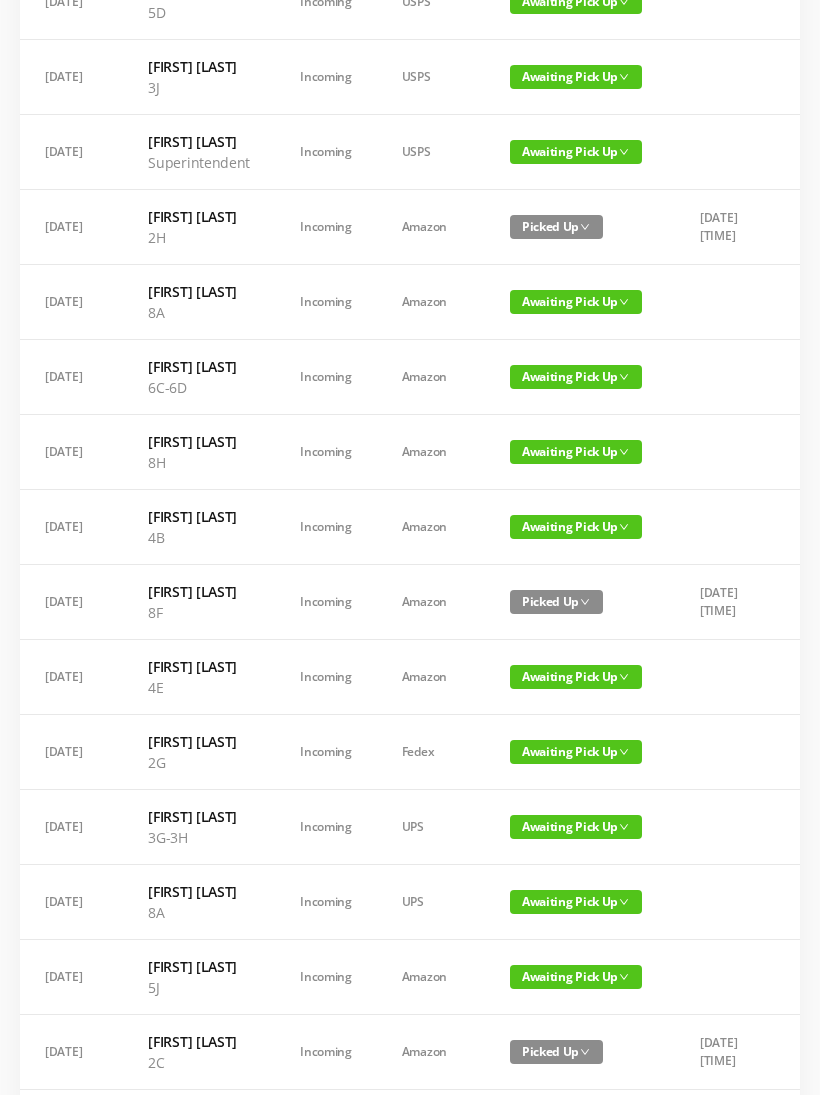 click on "Awaiting Pick Up" at bounding box center (576, 752) 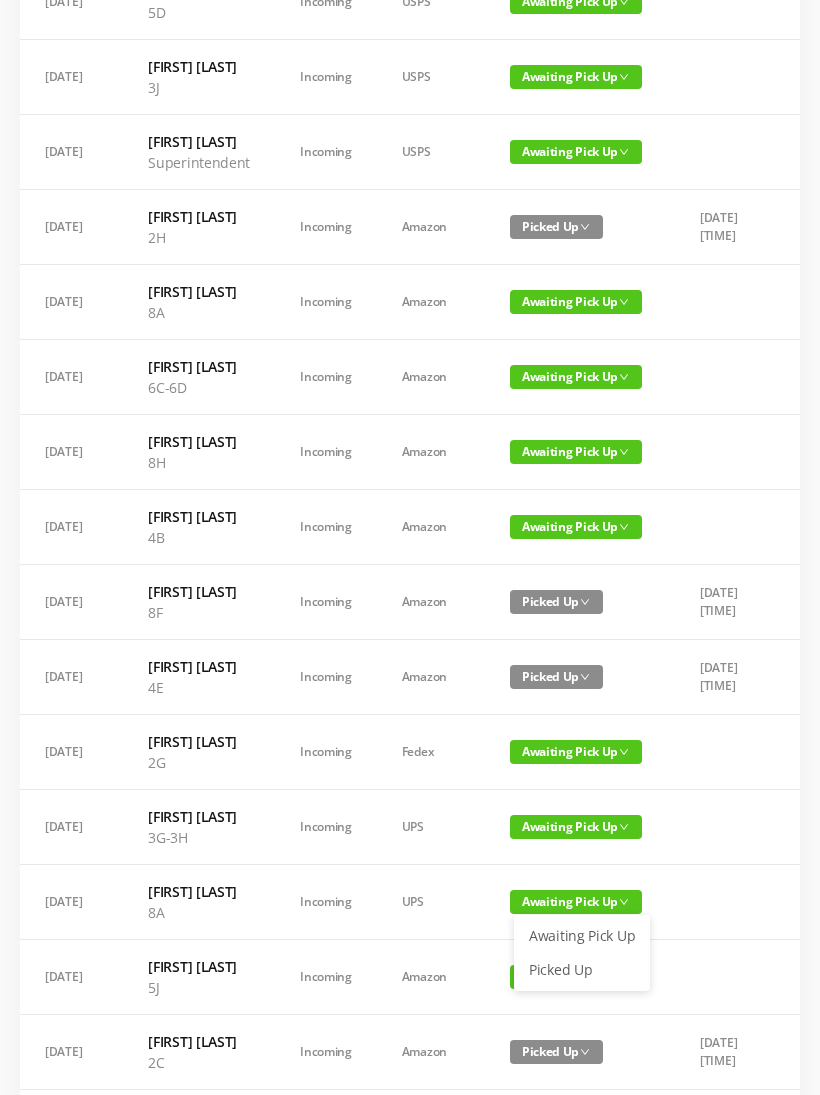 click on "Picked Up" at bounding box center (582, 970) 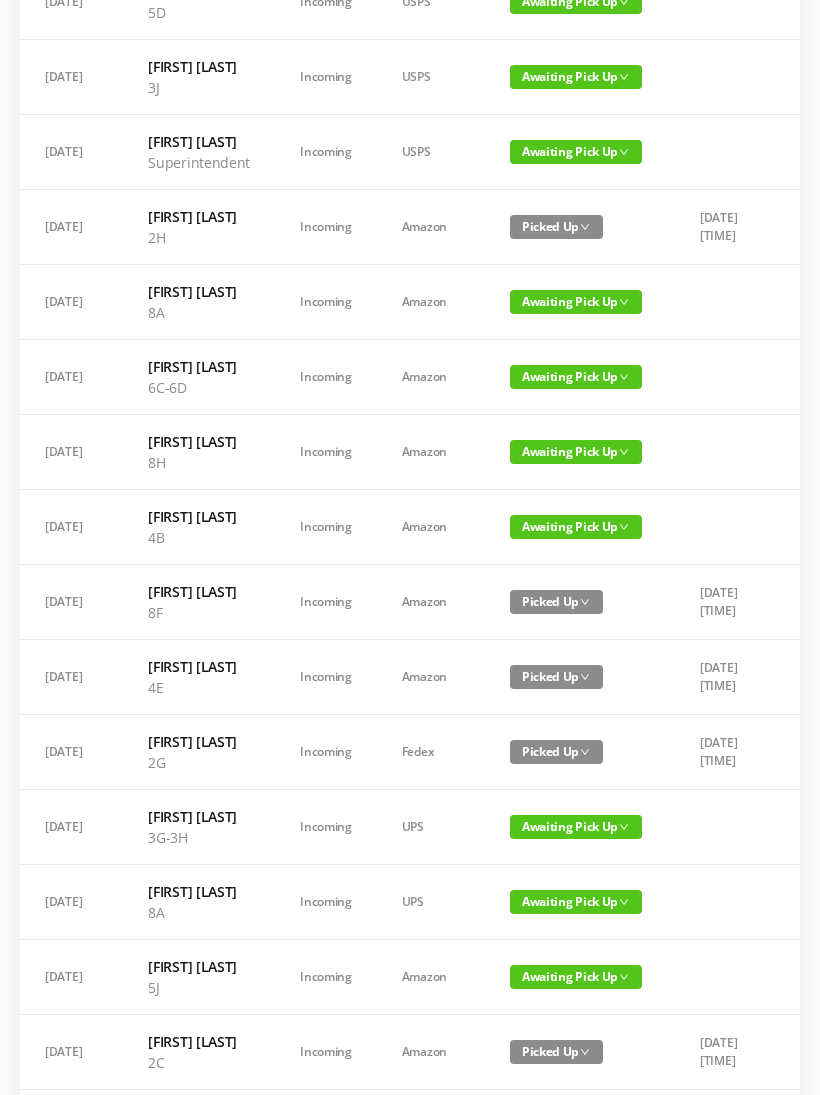 click on "[DATE] [TIME]" at bounding box center [727, 602] 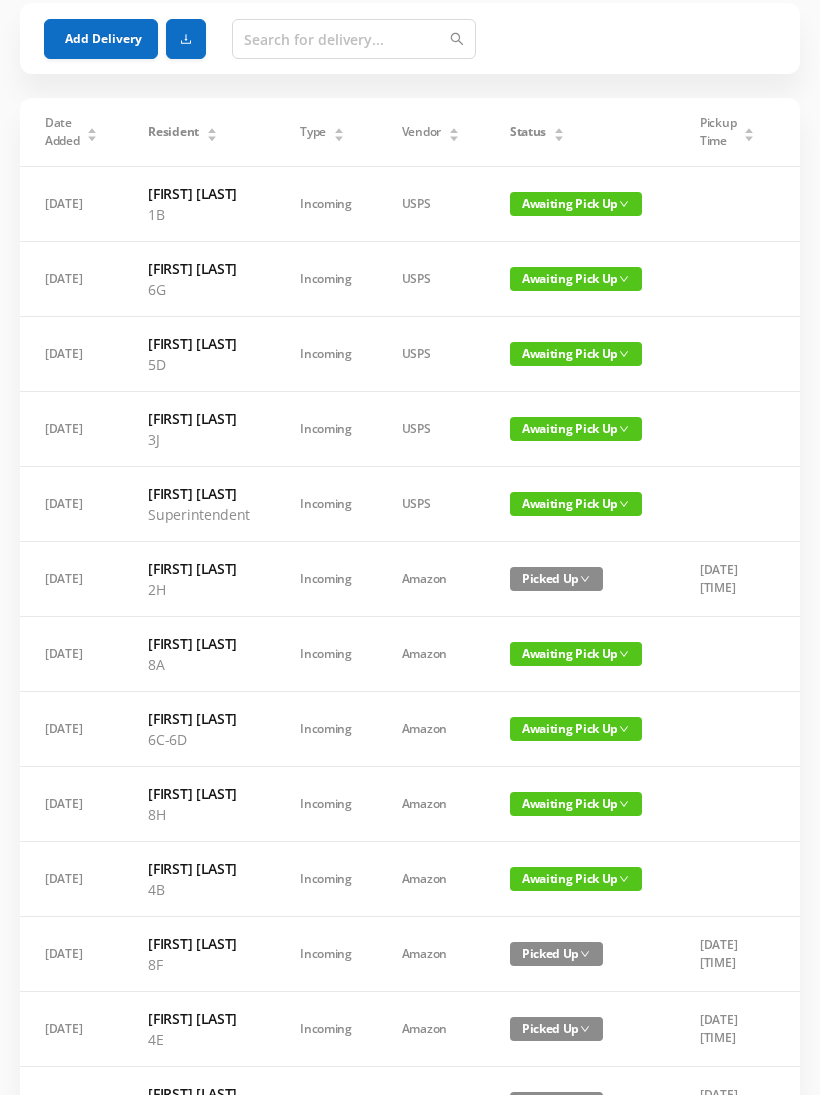 scroll, scrollTop: 0, scrollLeft: 0, axis: both 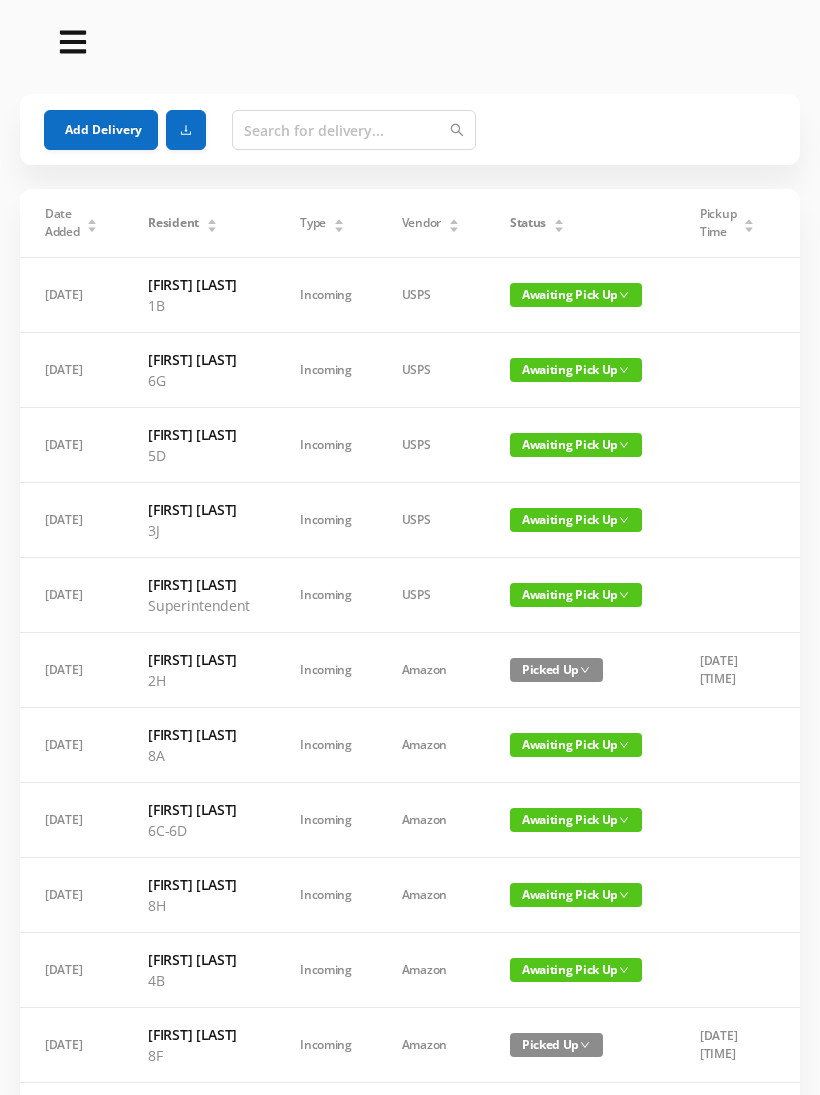 click on "Awaiting Pick Up" at bounding box center [576, 445] 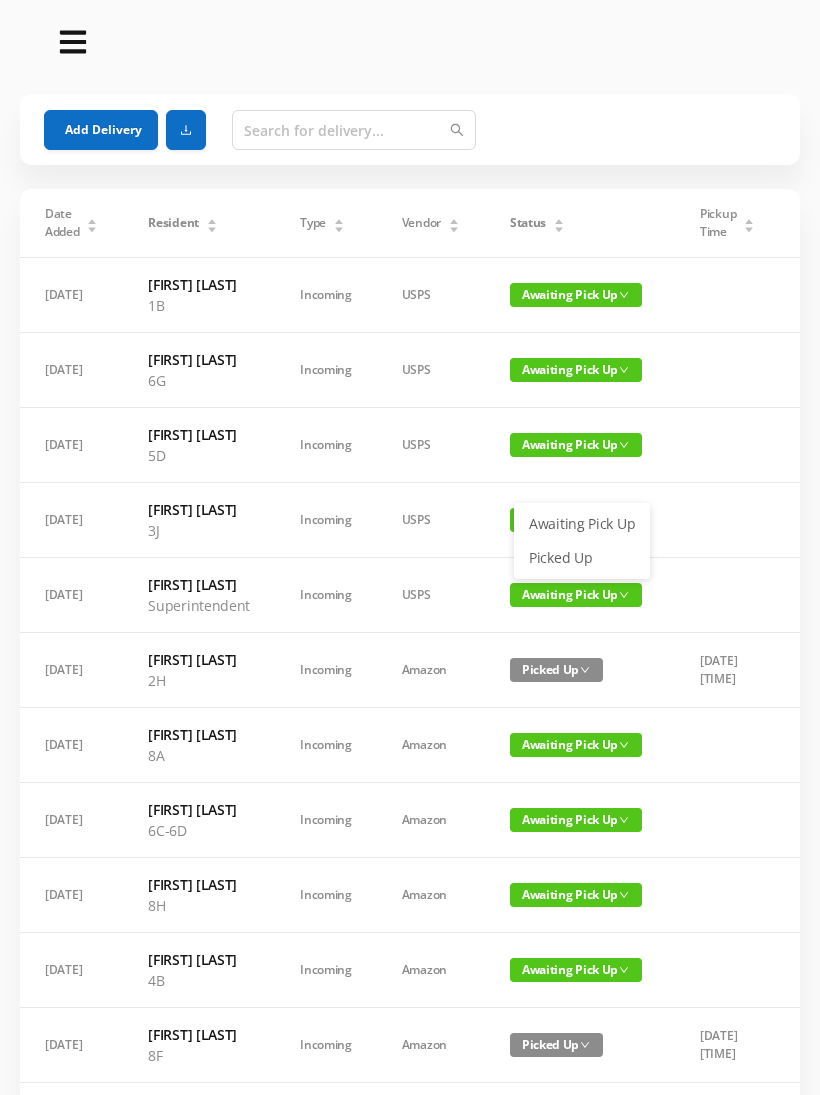 click on "Picked Up" at bounding box center [582, 558] 